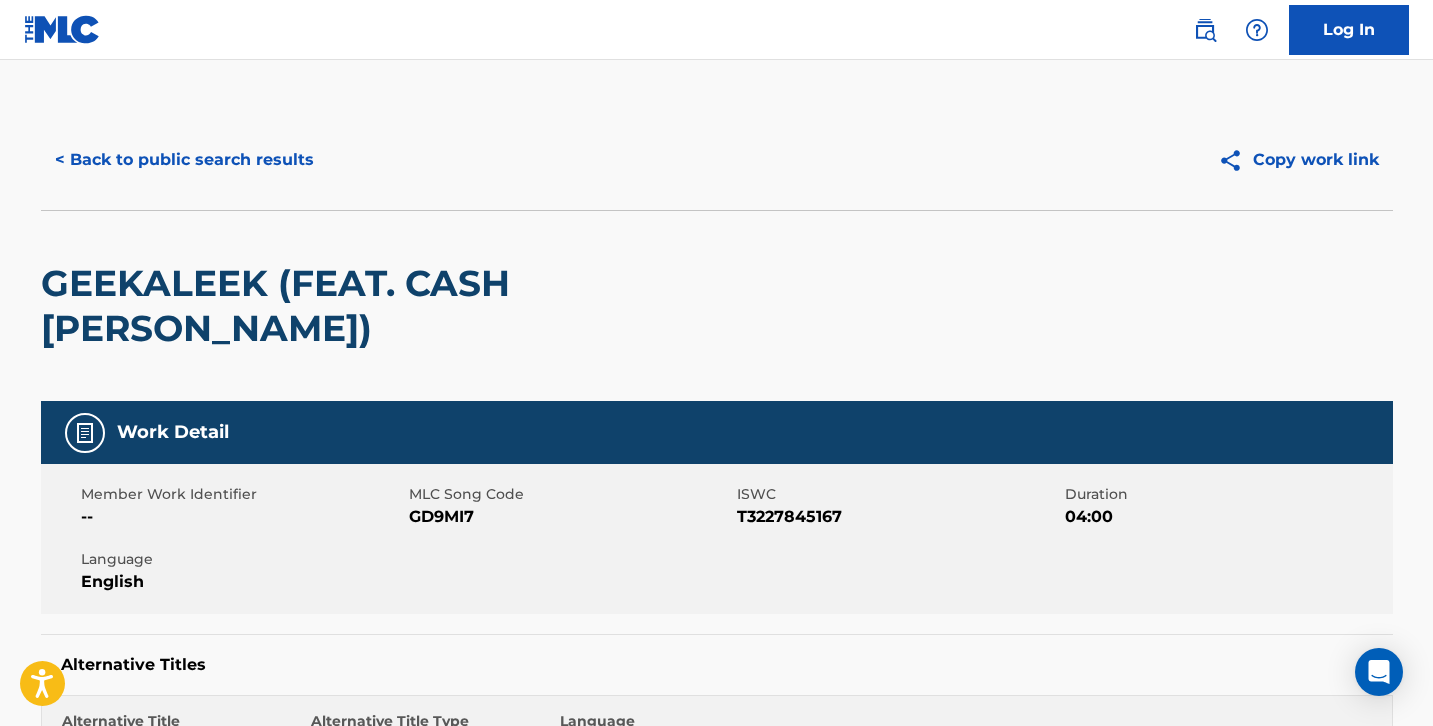 scroll, scrollTop: -18, scrollLeft: 0, axis: vertical 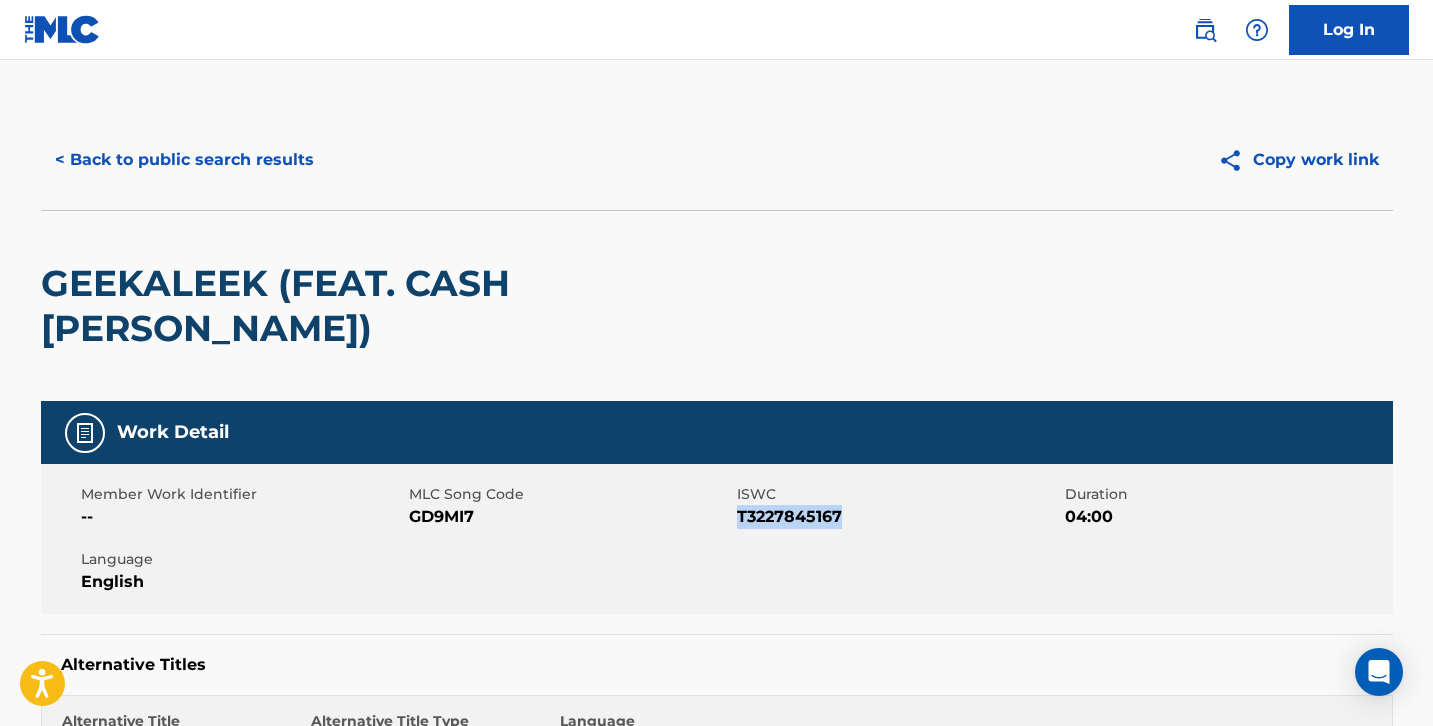 click on "< Back to public search results" at bounding box center (184, 160) 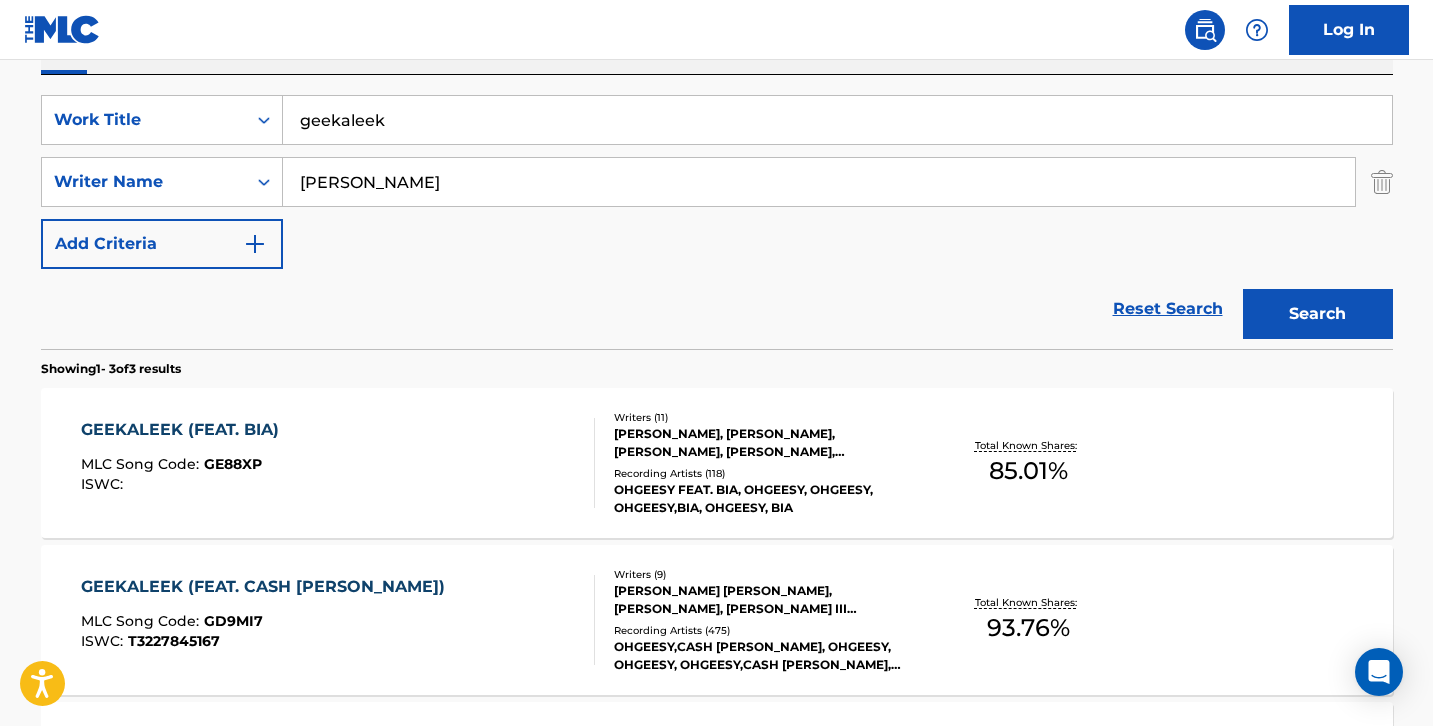 scroll, scrollTop: 286, scrollLeft: 0, axis: vertical 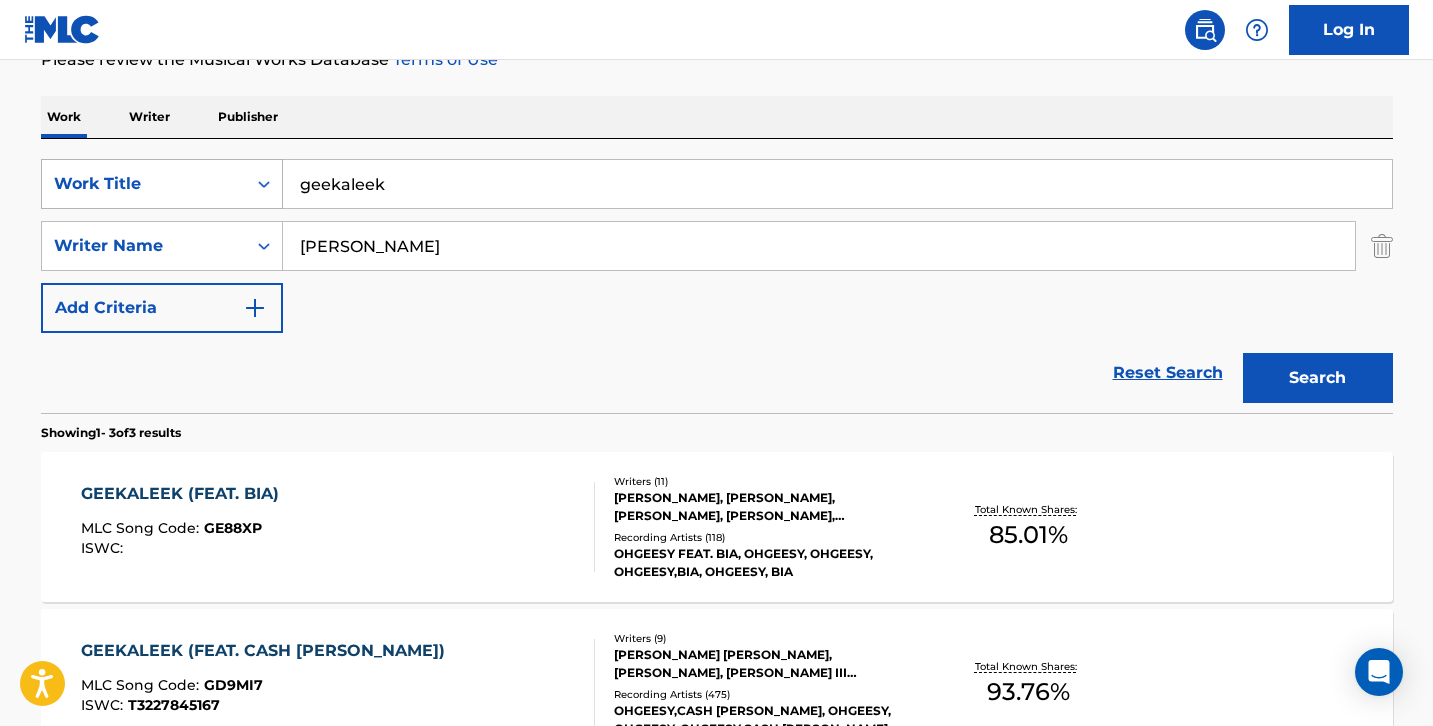 drag, startPoint x: 397, startPoint y: 195, endPoint x: 195, endPoint y: 185, distance: 202.24738 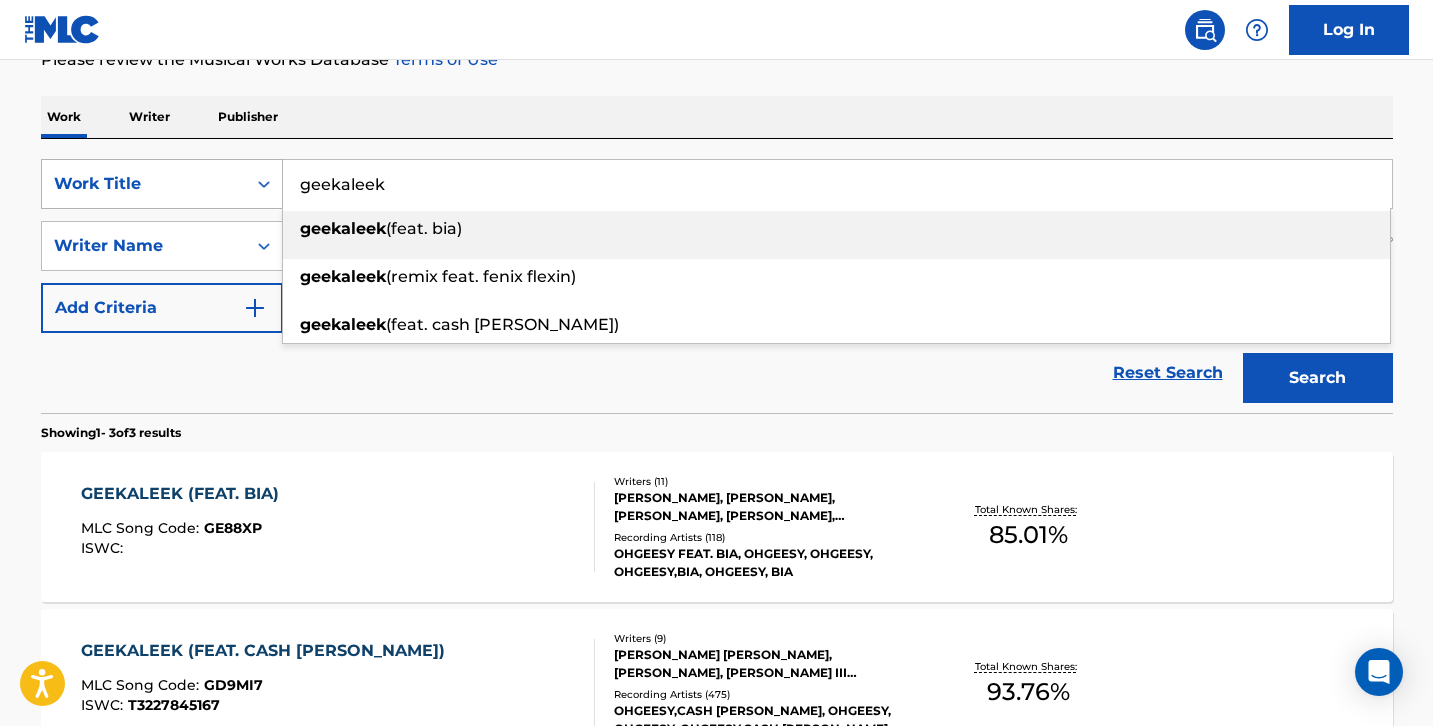paste on "Blick Sum" 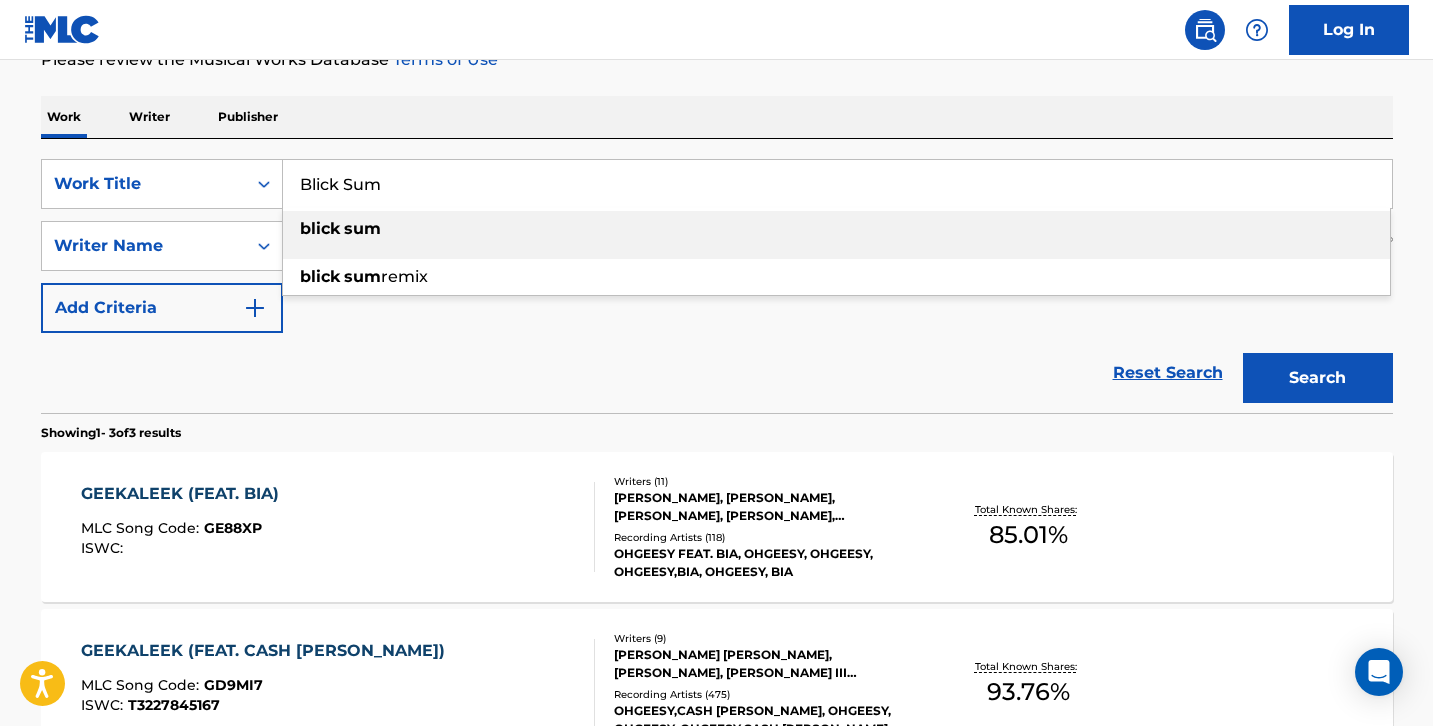 type on "Blick Sum" 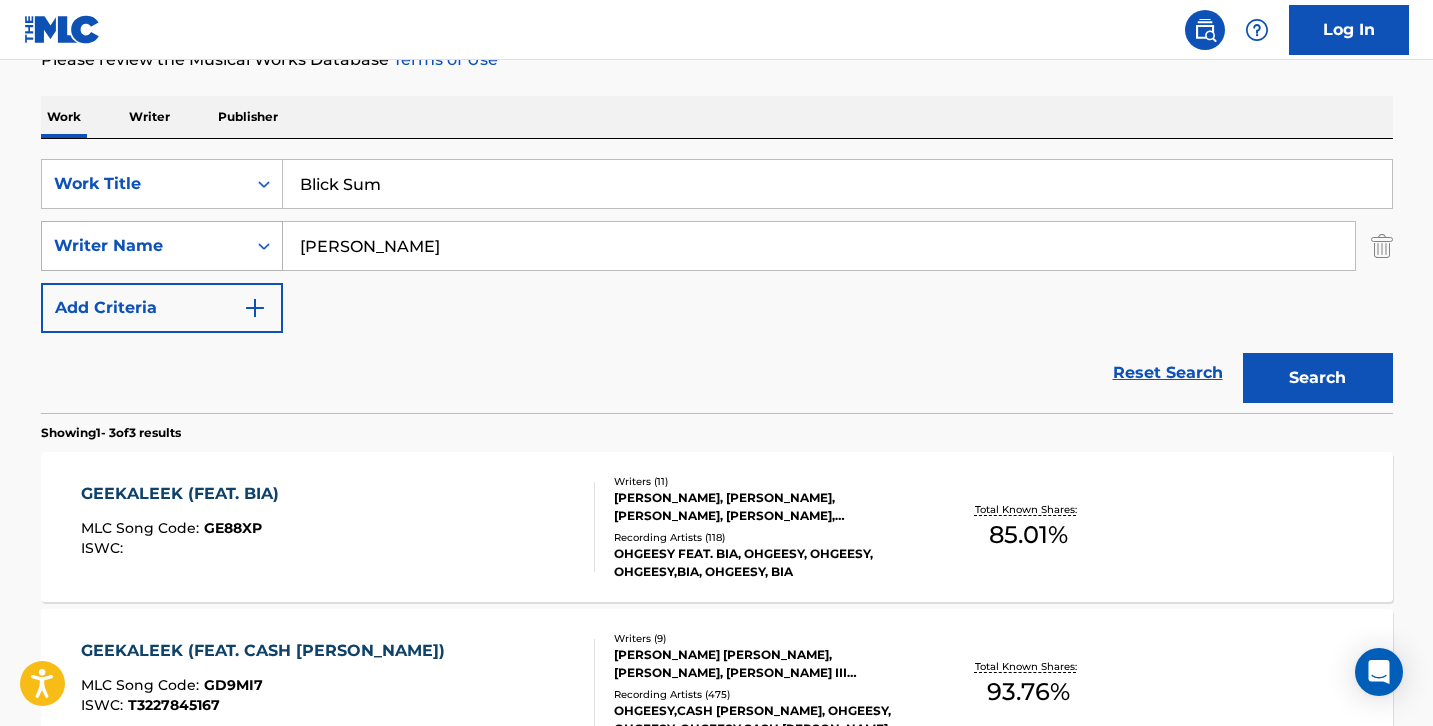 drag, startPoint x: 362, startPoint y: 243, endPoint x: 241, endPoint y: 242, distance: 121.004135 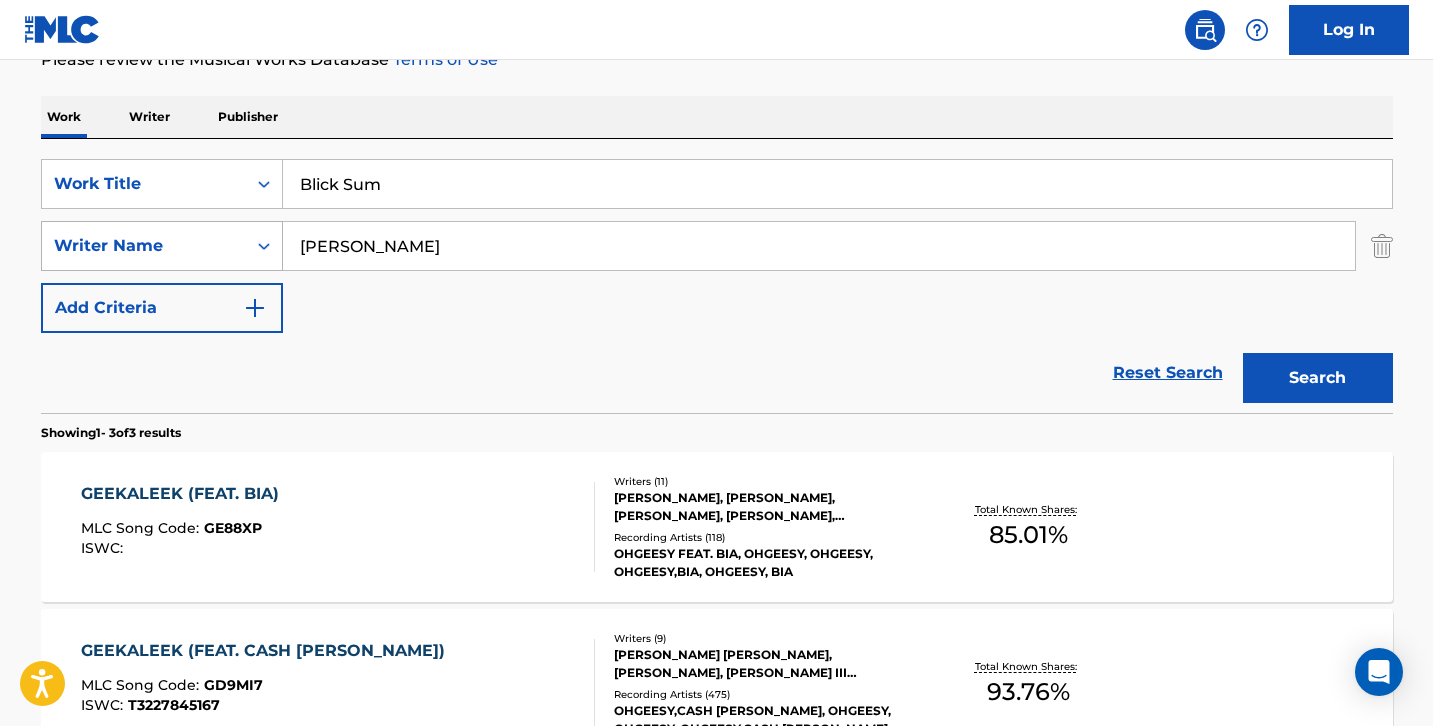type on "[PERSON_NAME]" 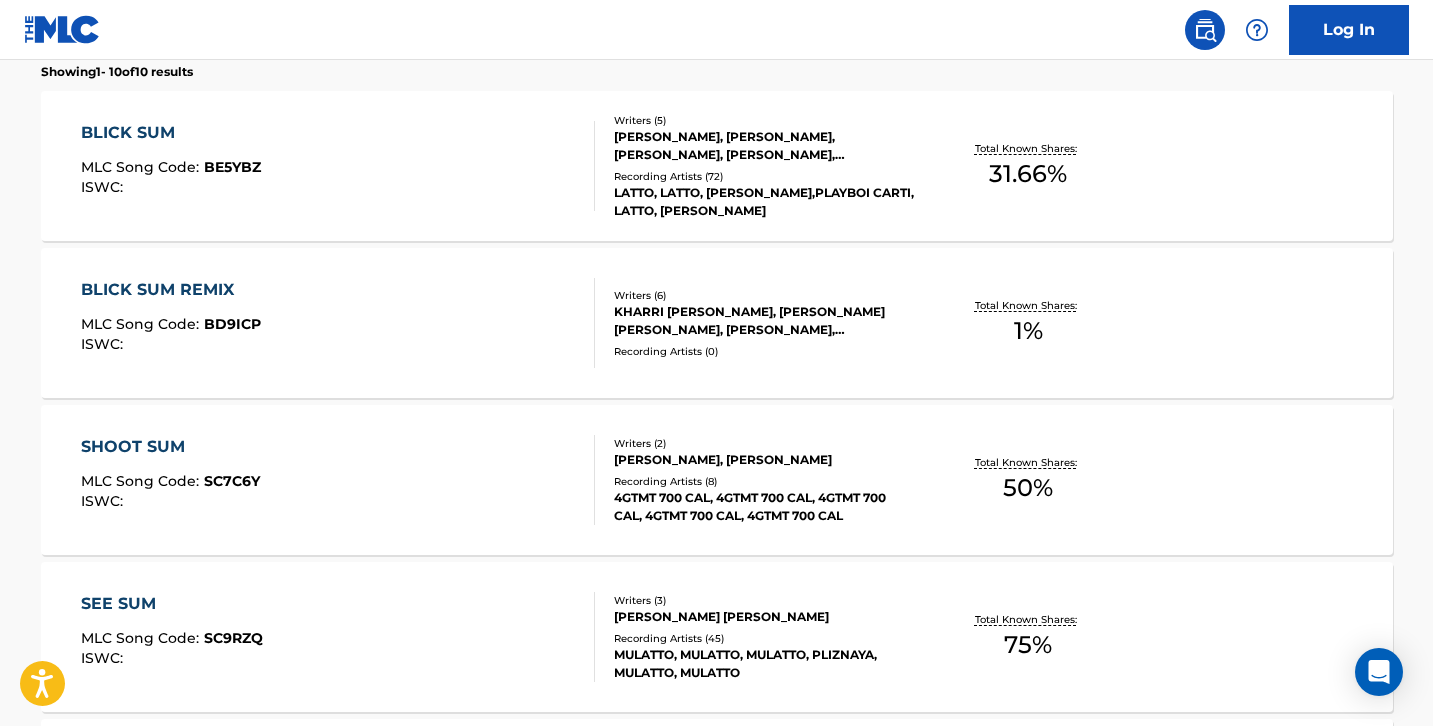 scroll, scrollTop: 620, scrollLeft: 0, axis: vertical 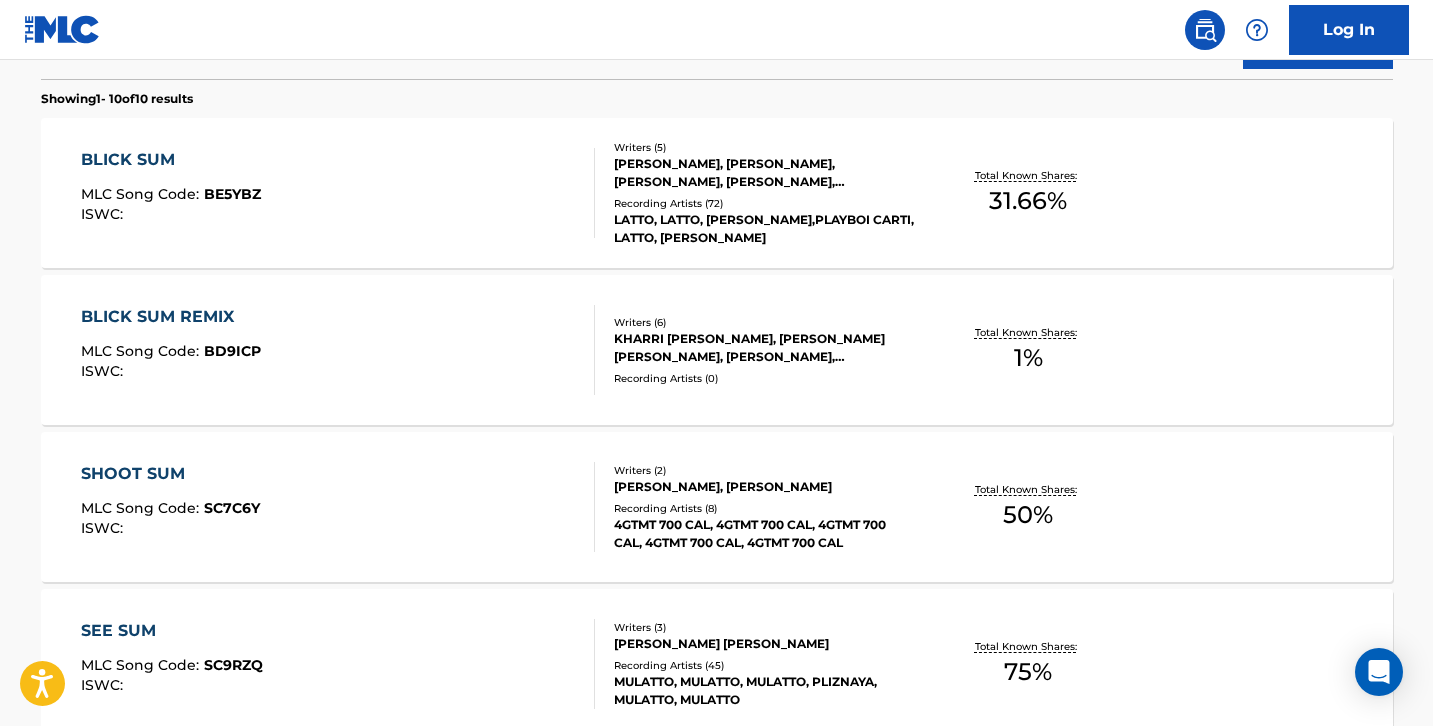 click on "BLICK SUM MLC Song Code : BE5YBZ ISWC :" at bounding box center [338, 193] 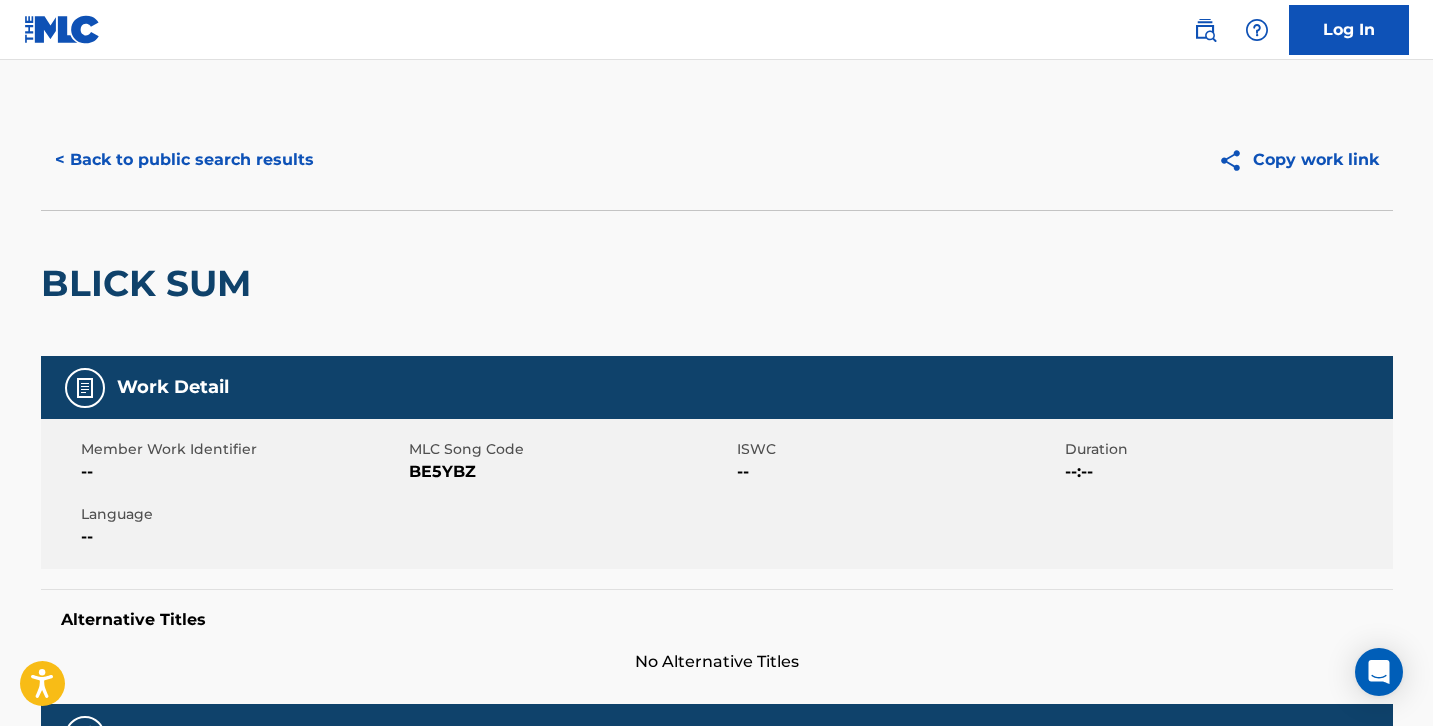 scroll, scrollTop: 0, scrollLeft: 0, axis: both 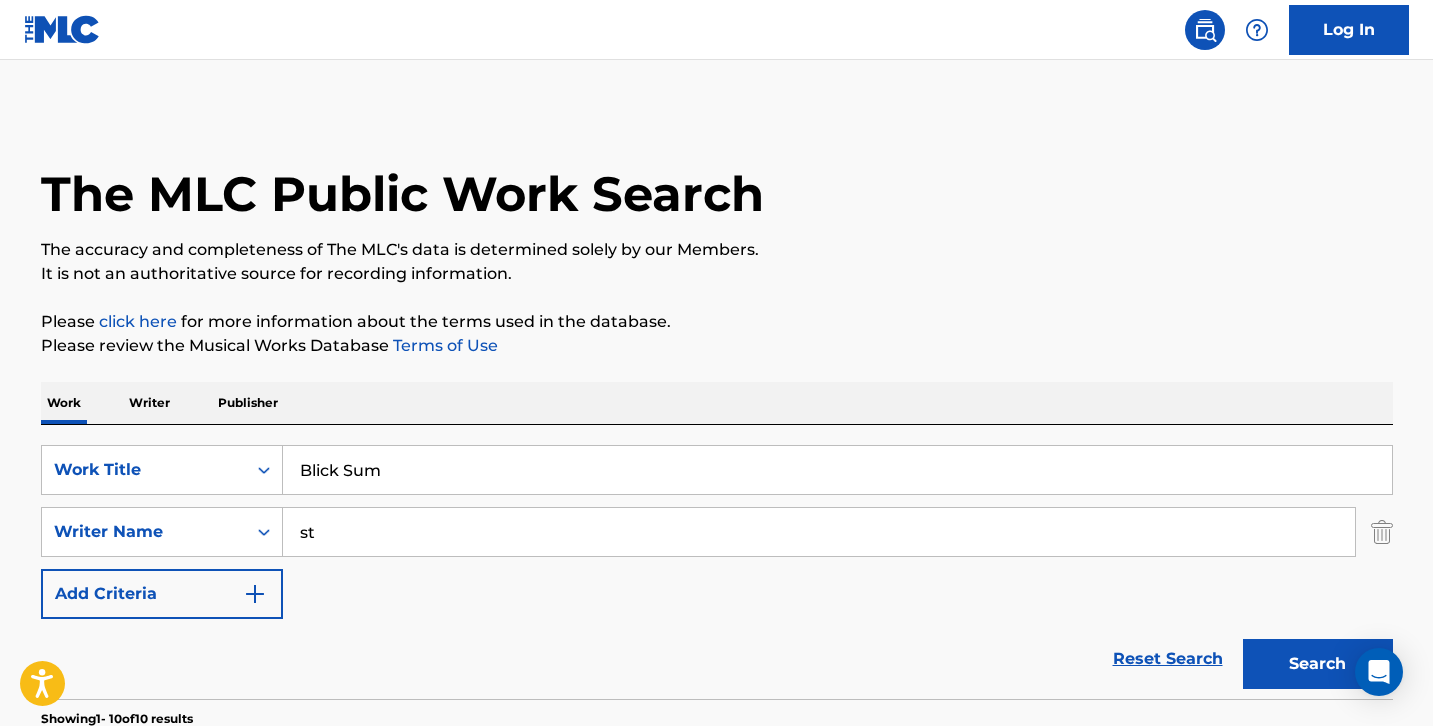 type on "s" 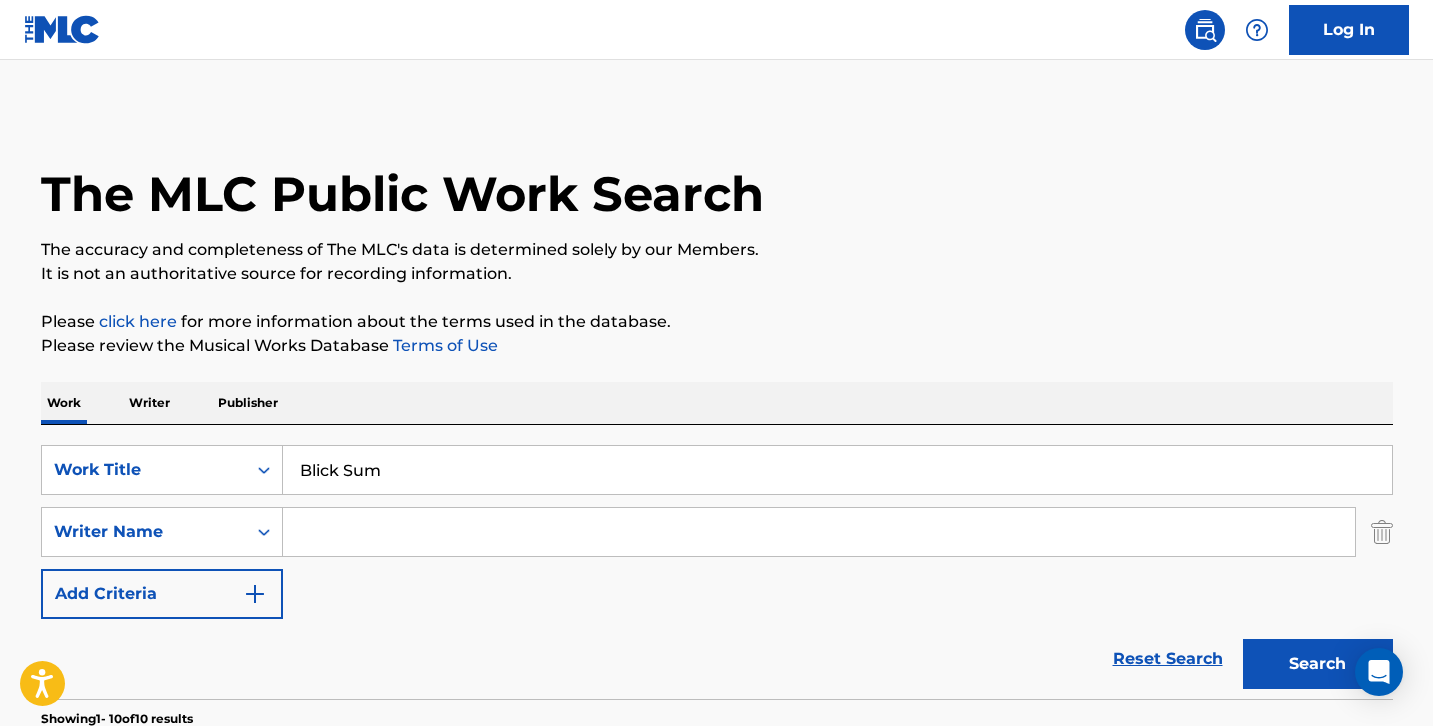 drag, startPoint x: 420, startPoint y: 530, endPoint x: 397, endPoint y: 530, distance: 23 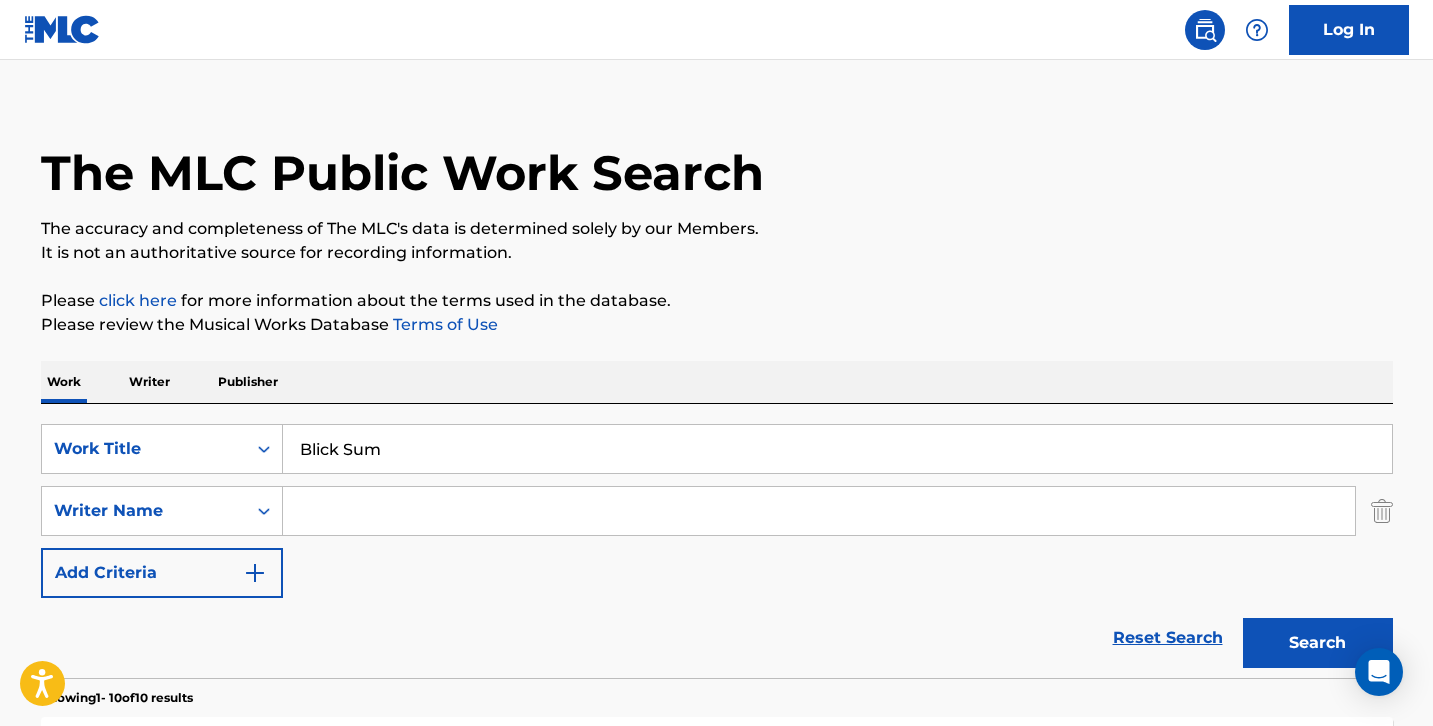 scroll, scrollTop: 31, scrollLeft: 0, axis: vertical 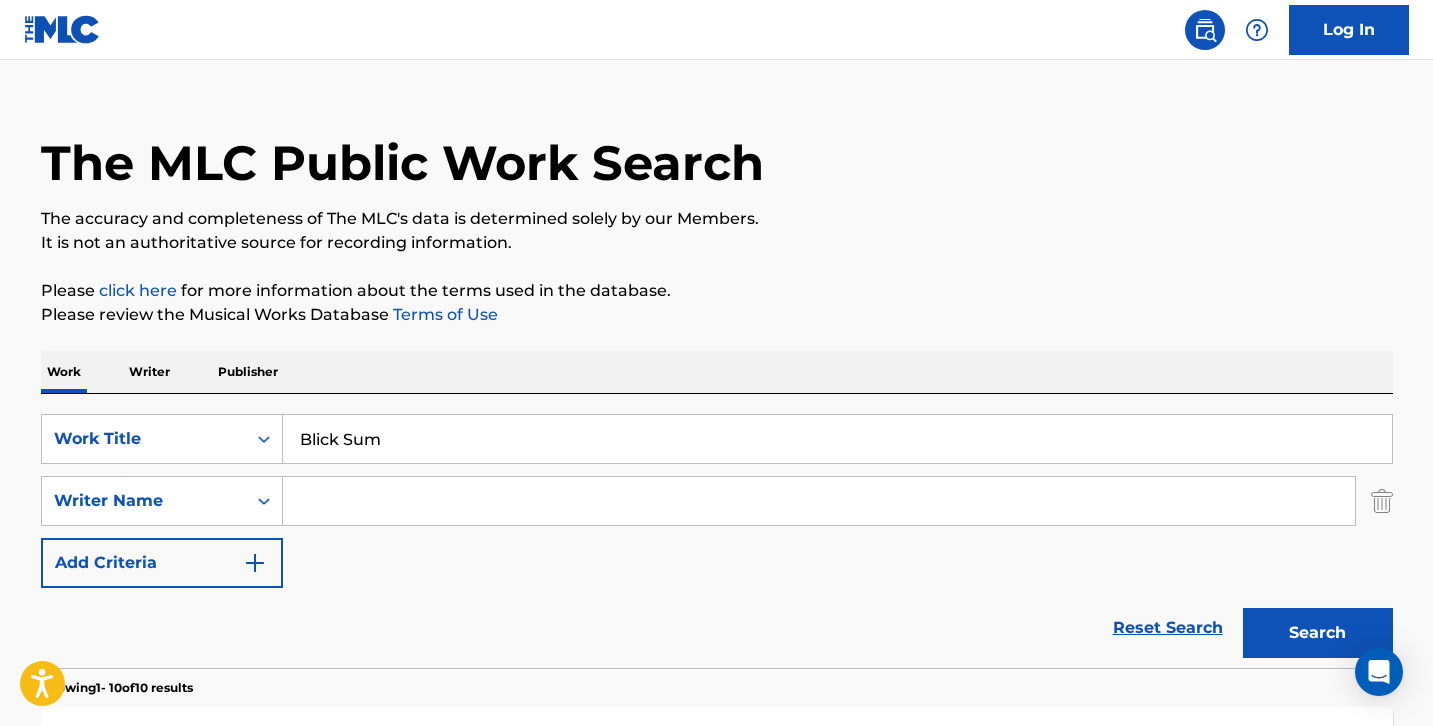 type 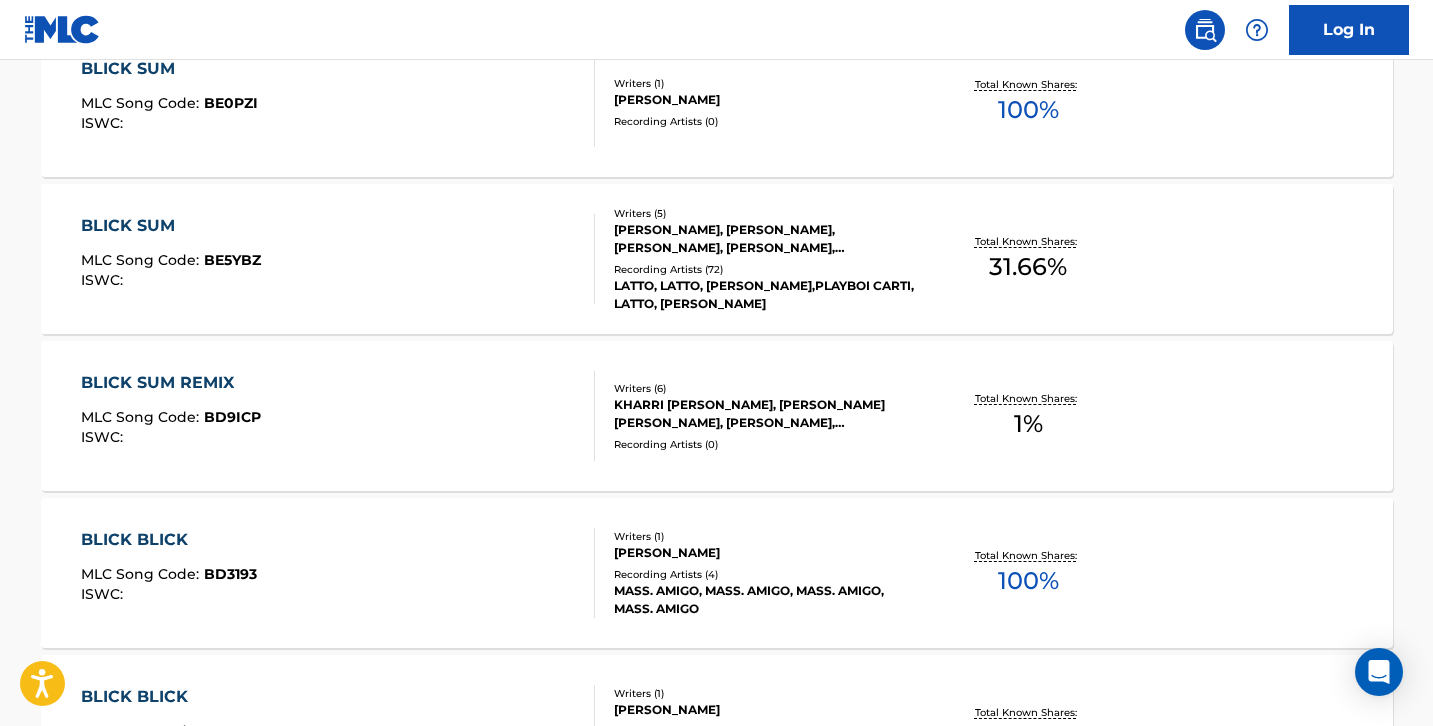scroll, scrollTop: 714, scrollLeft: 0, axis: vertical 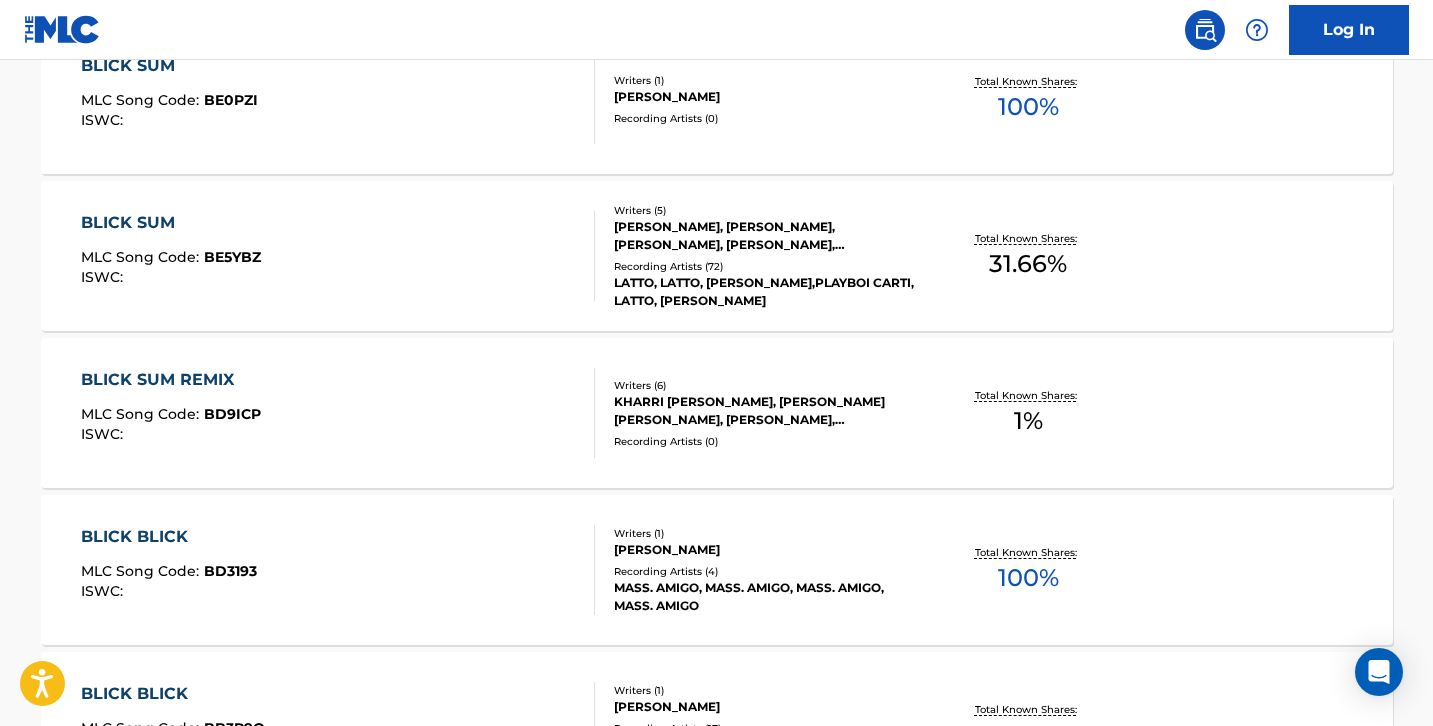 click on "BLICK SUM REMIX MLC Song Code : BD9ICP ISWC :" at bounding box center [338, 413] 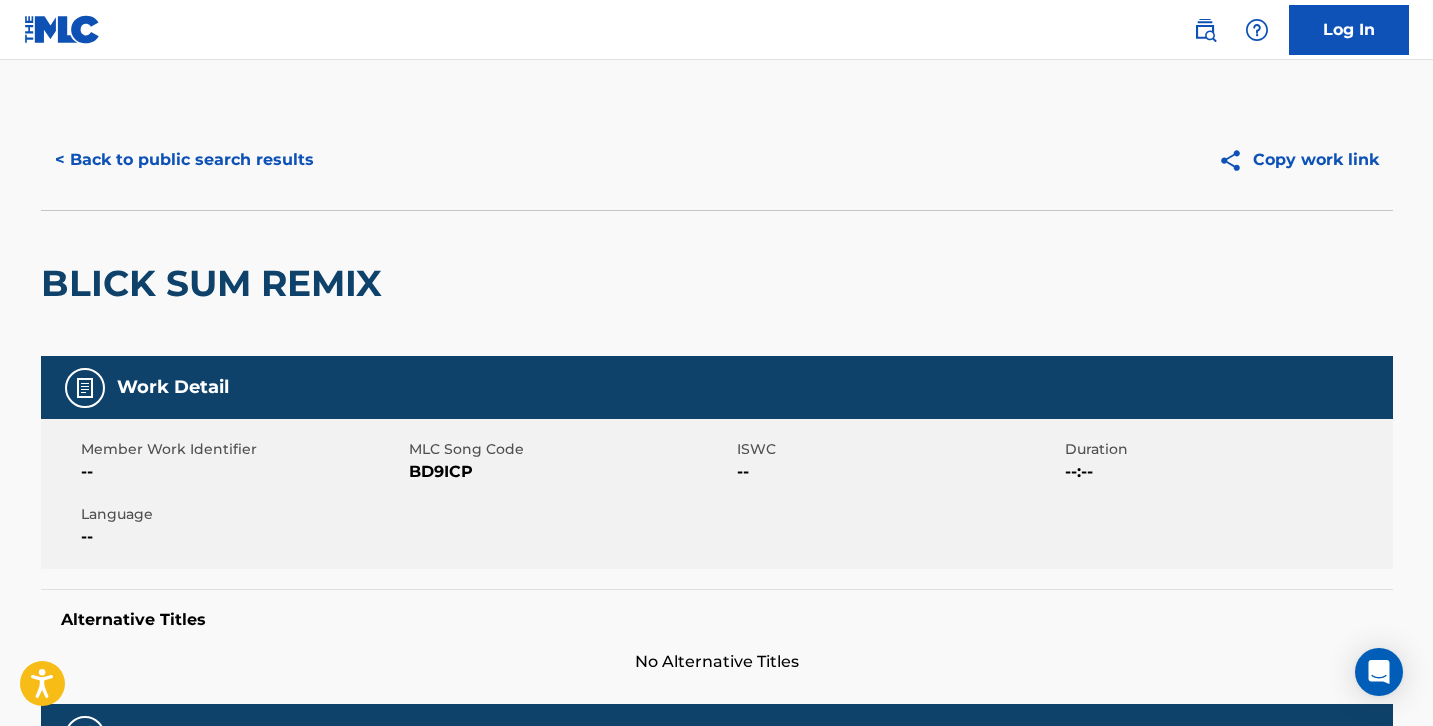 scroll, scrollTop: 0, scrollLeft: 0, axis: both 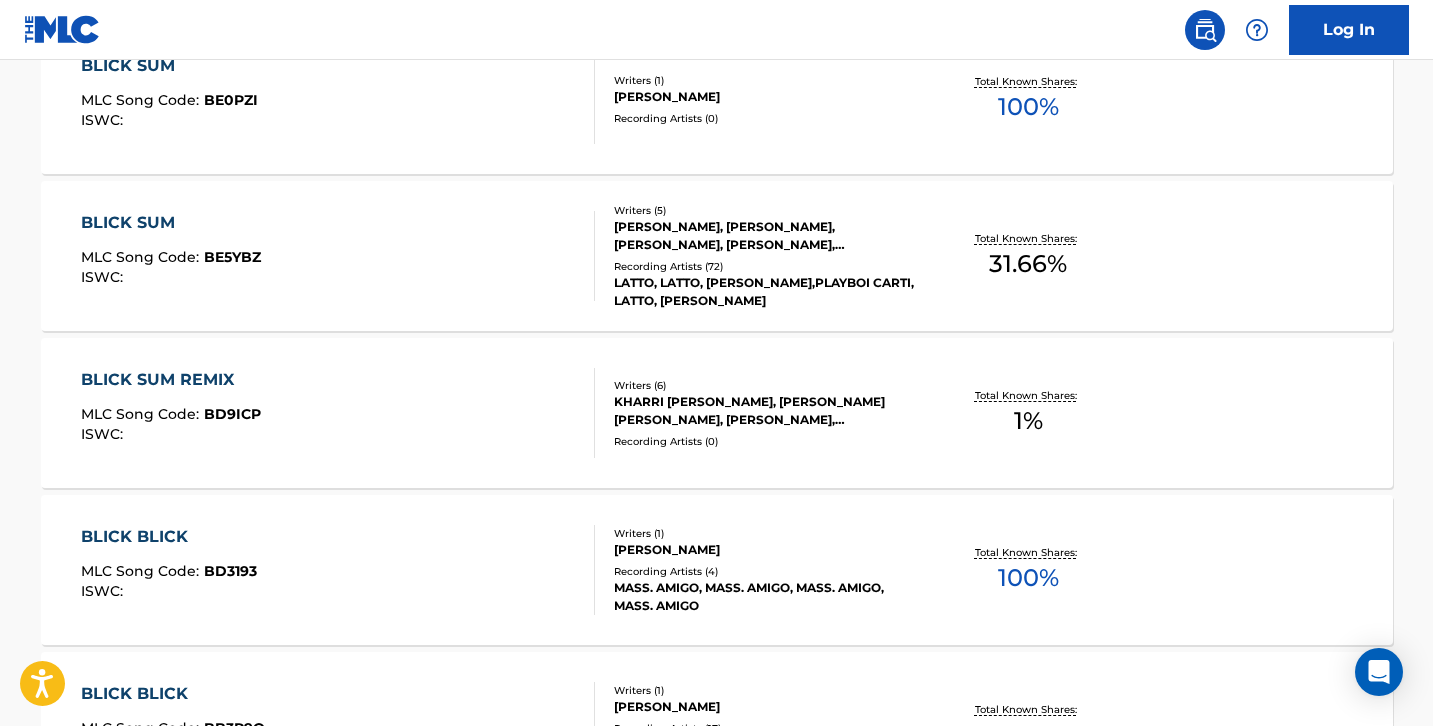 click on "BLICK SUM MLC Song Code : BE5YBZ ISWC :" at bounding box center (338, 256) 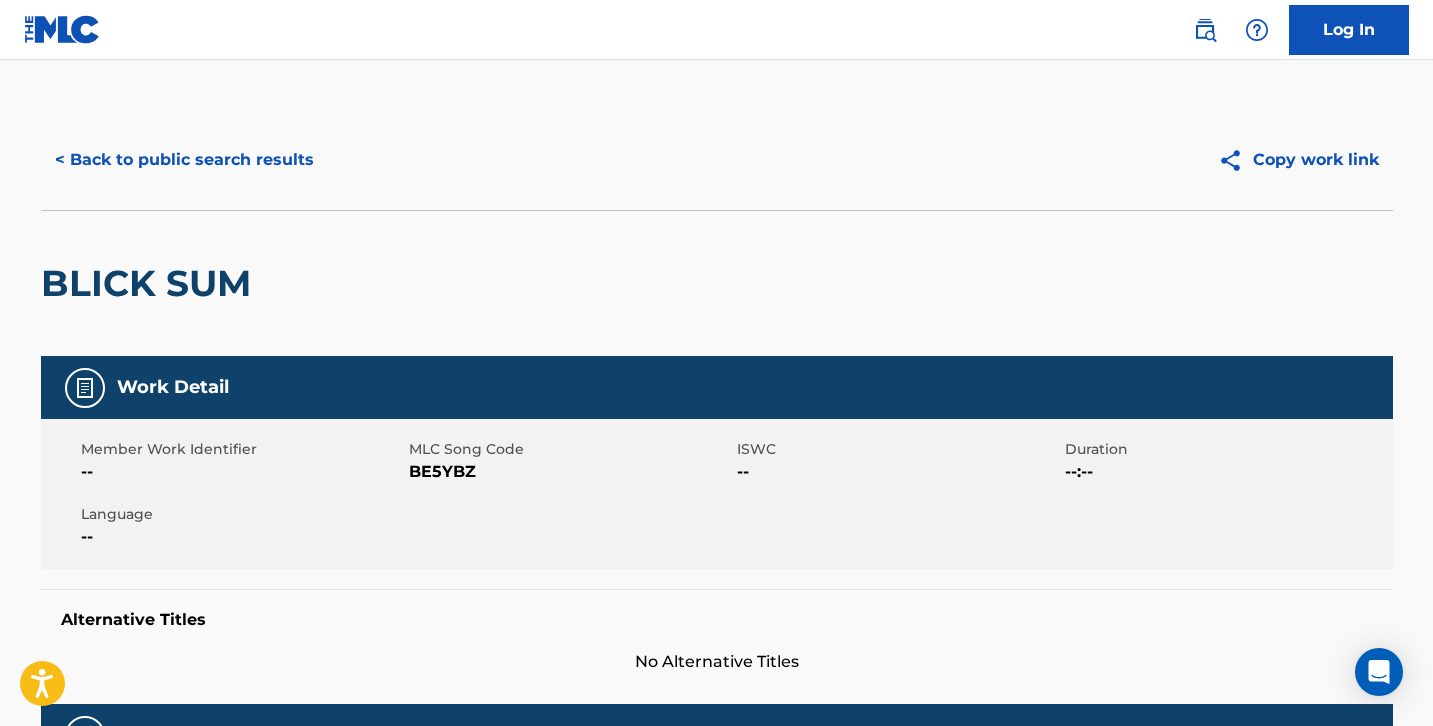 scroll, scrollTop: 0, scrollLeft: 0, axis: both 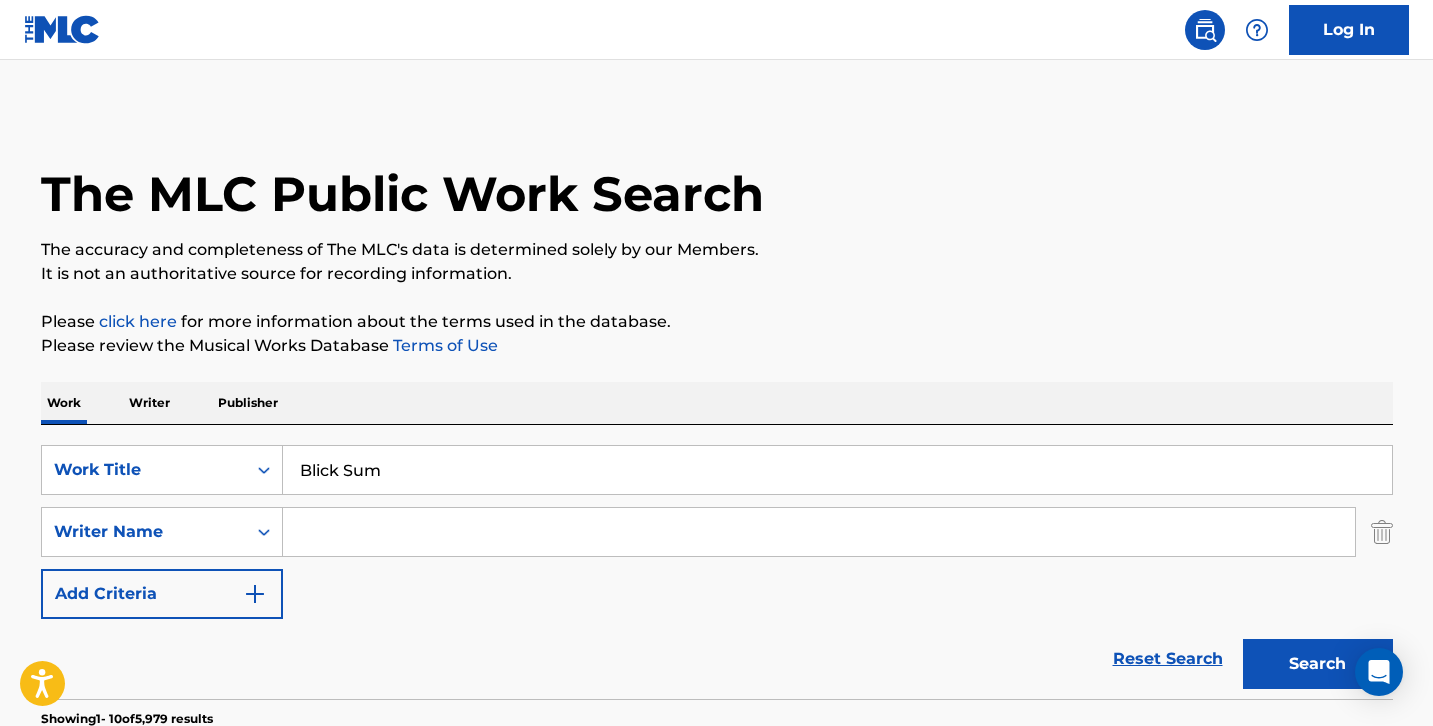 drag, startPoint x: 419, startPoint y: 479, endPoint x: 181, endPoint y: 368, distance: 262.61188 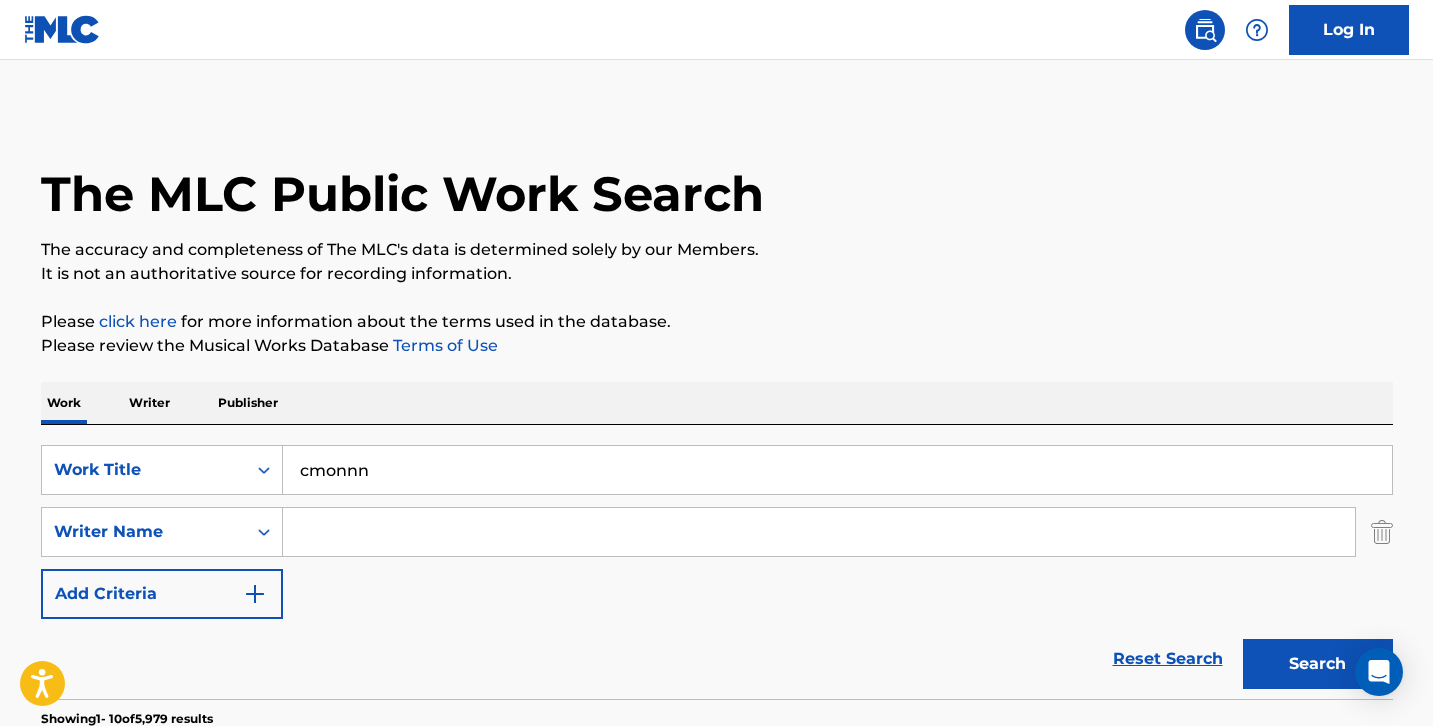 click on "Search" at bounding box center (1318, 664) 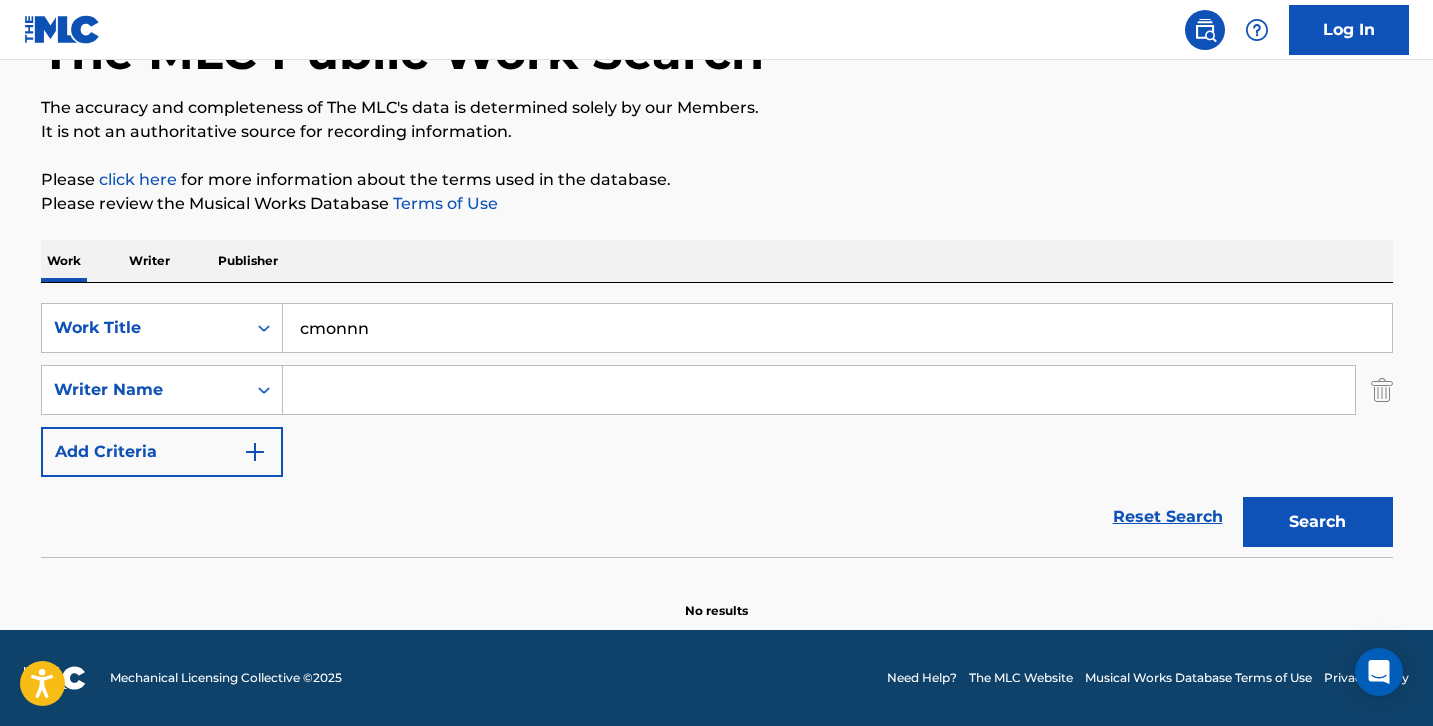 scroll, scrollTop: 142, scrollLeft: 0, axis: vertical 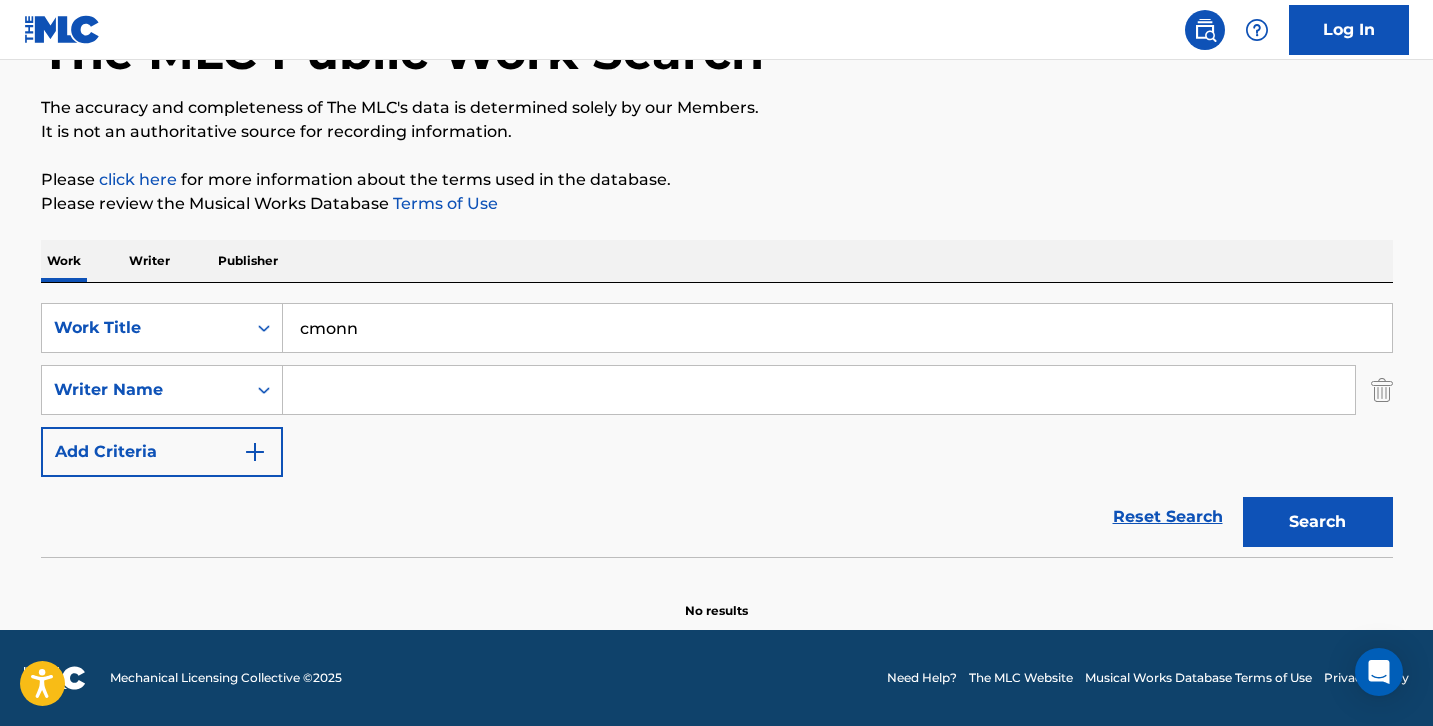 click on "Please review the Musical Works Database   Terms of Use" at bounding box center (717, 204) 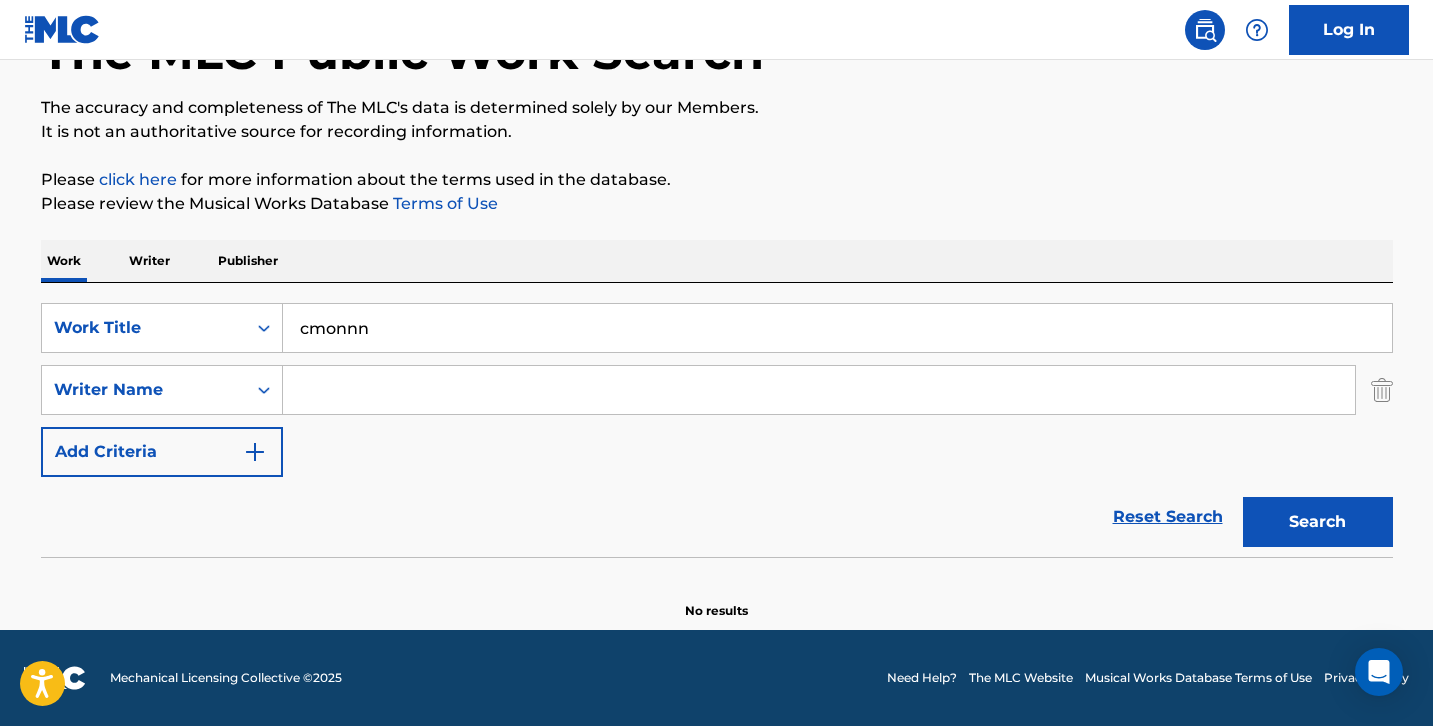 type on "cmonnn" 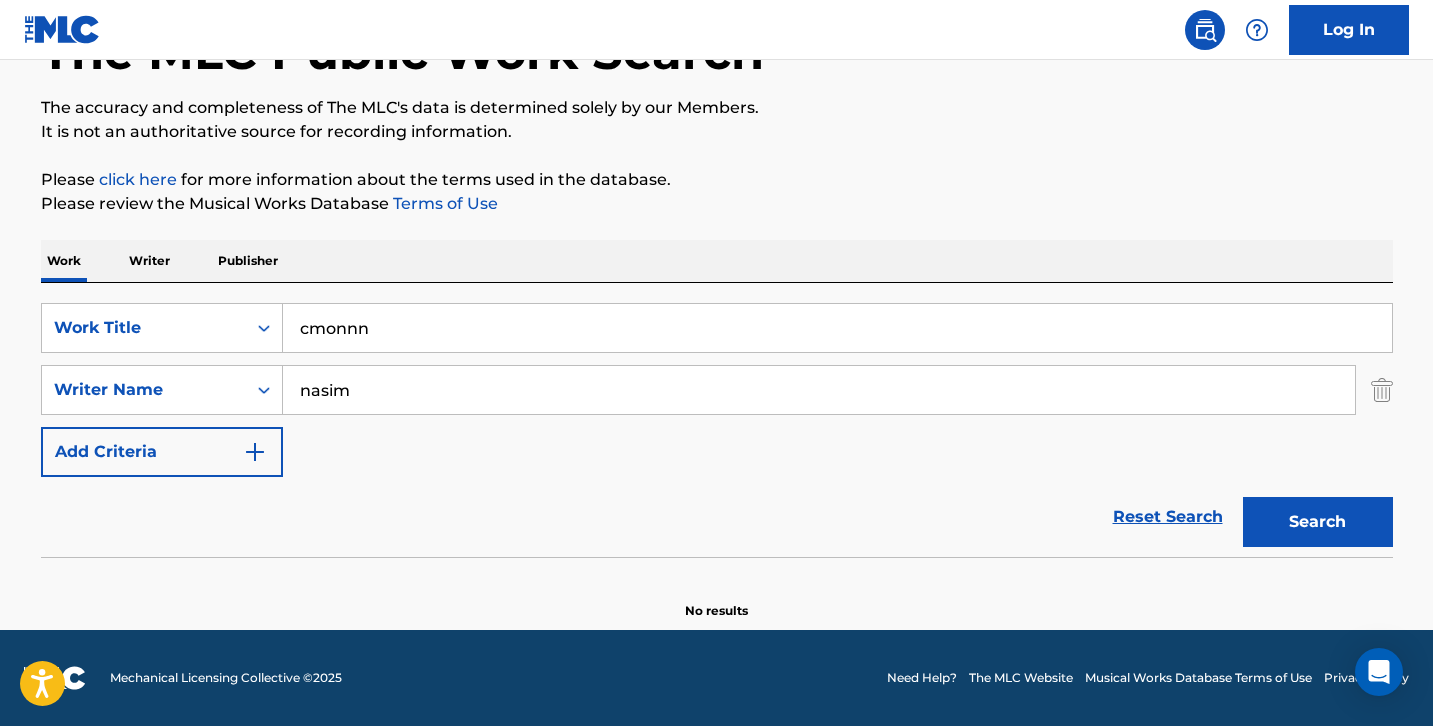 type on "nasim" 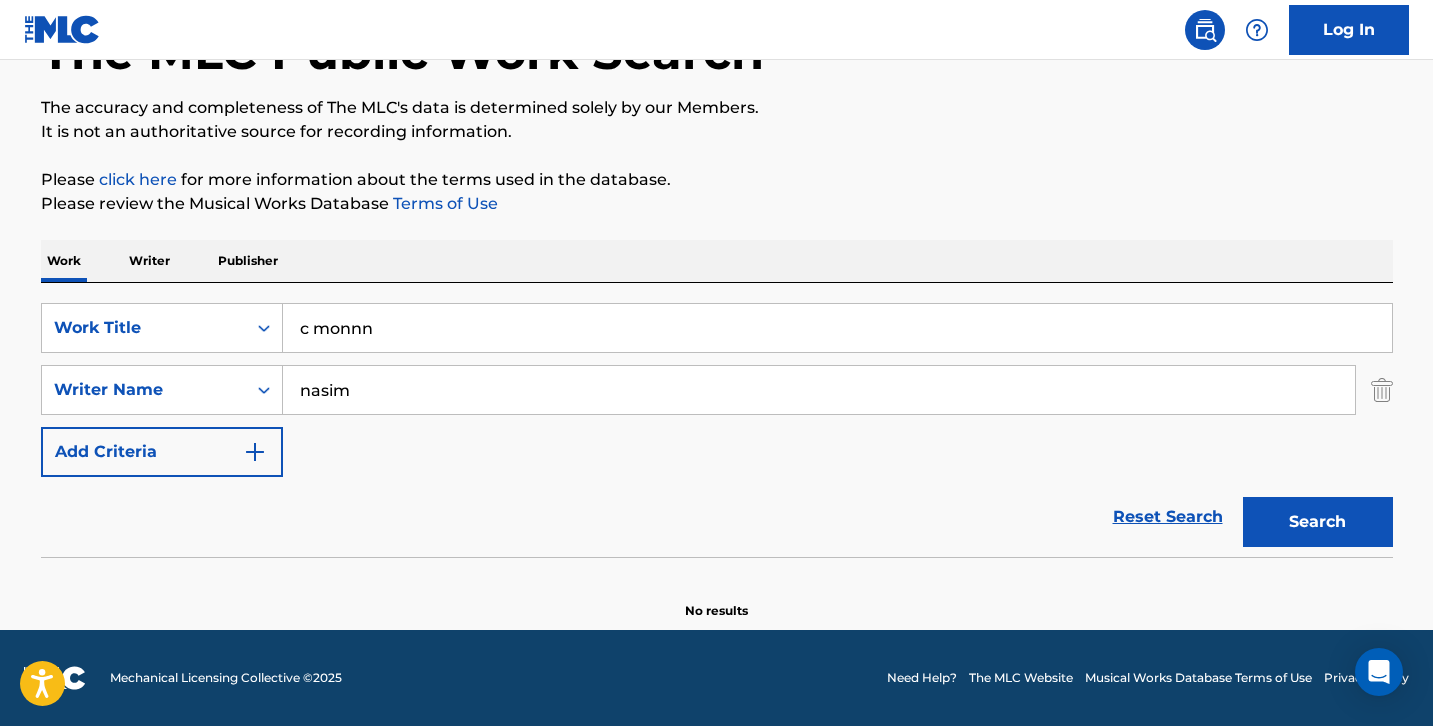 type on "c monnn" 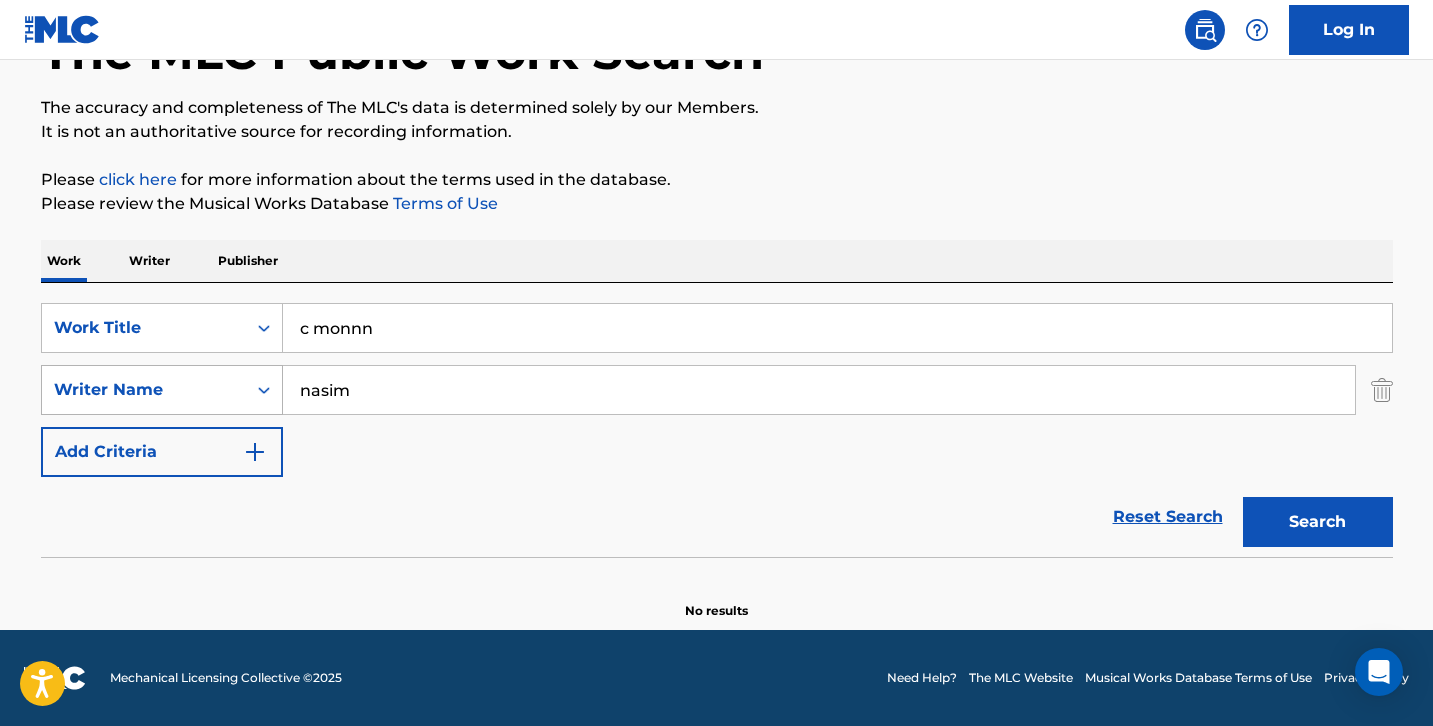 drag, startPoint x: 366, startPoint y: 393, endPoint x: 204, endPoint y: 380, distance: 162.52077 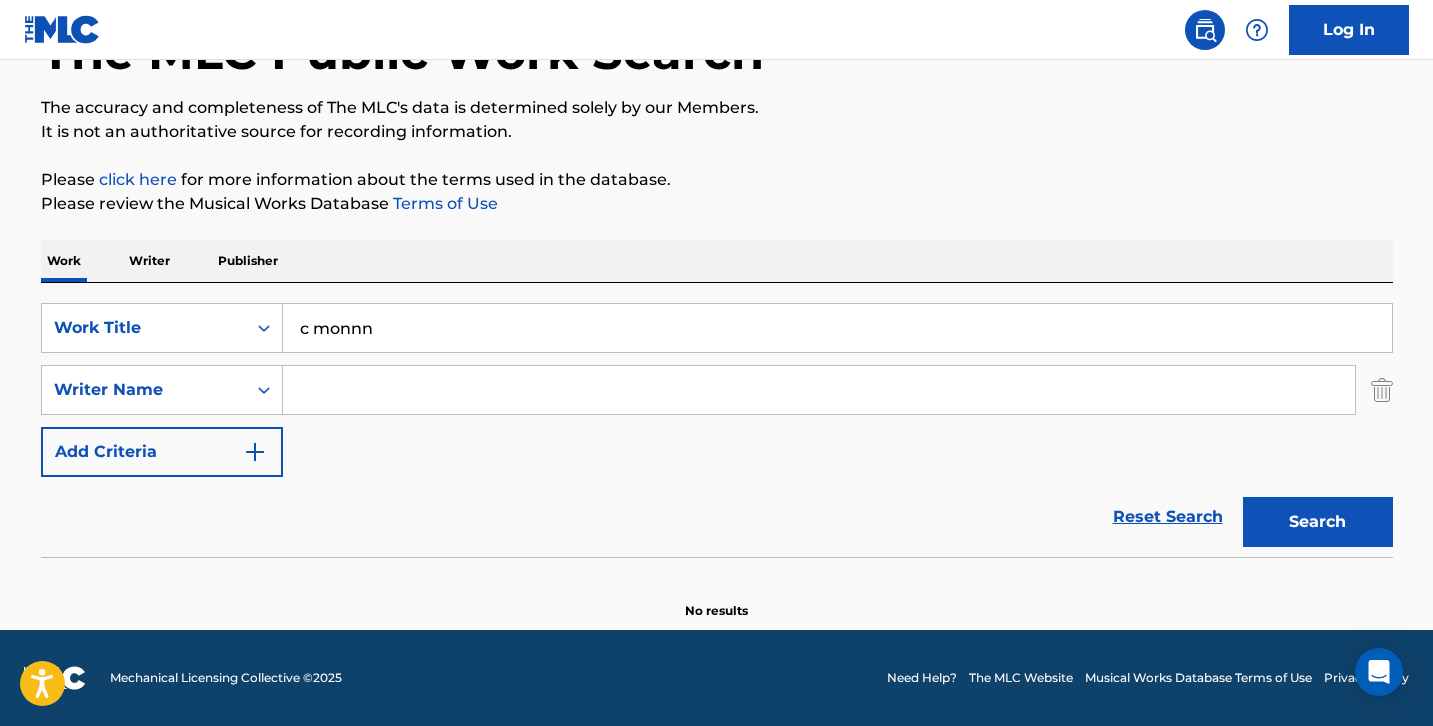 type 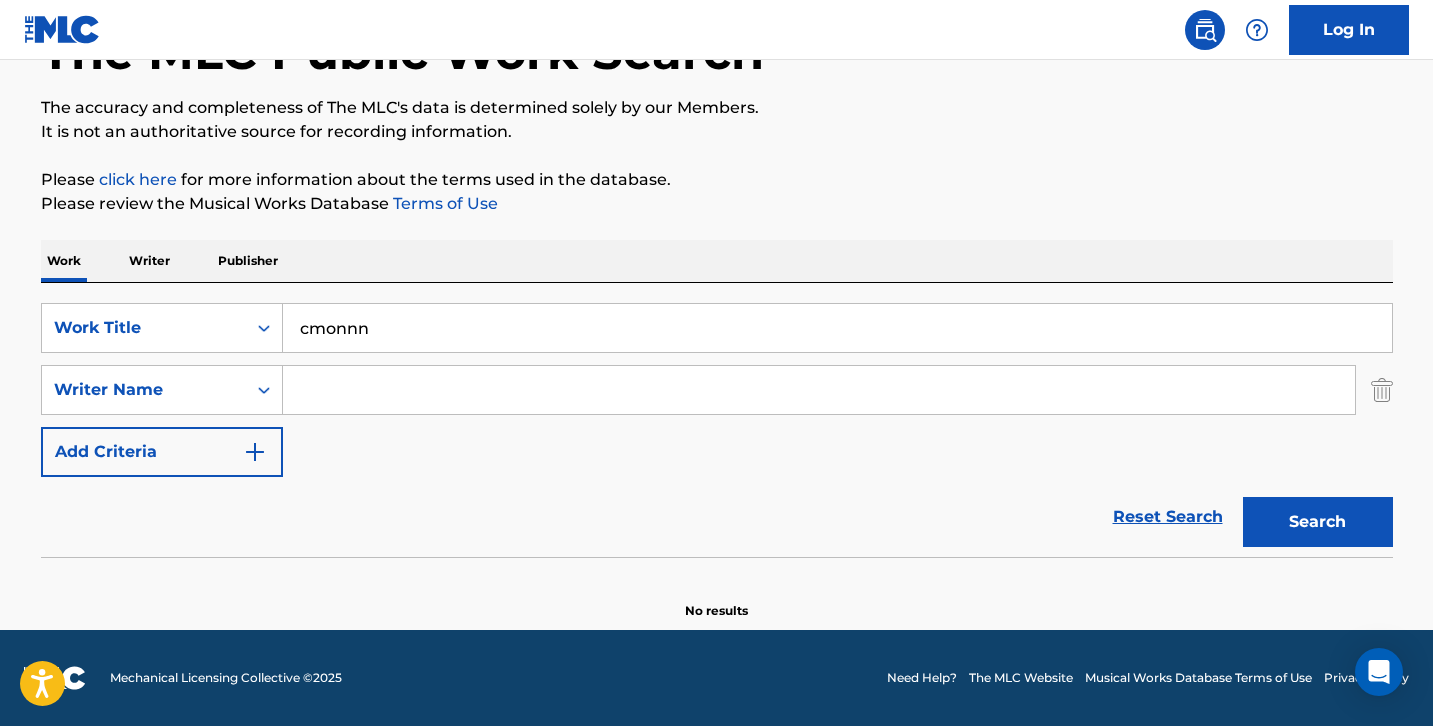 click on "Search" at bounding box center (1318, 522) 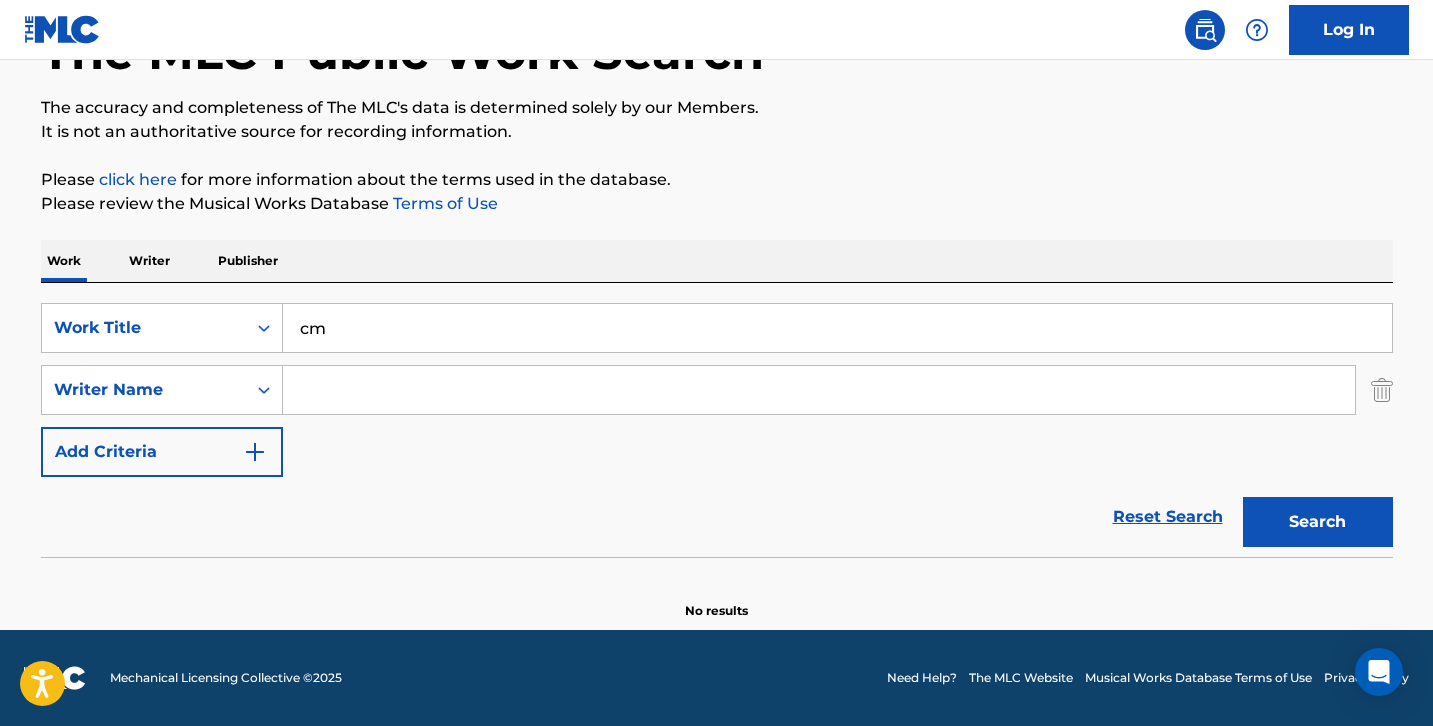 type on "c" 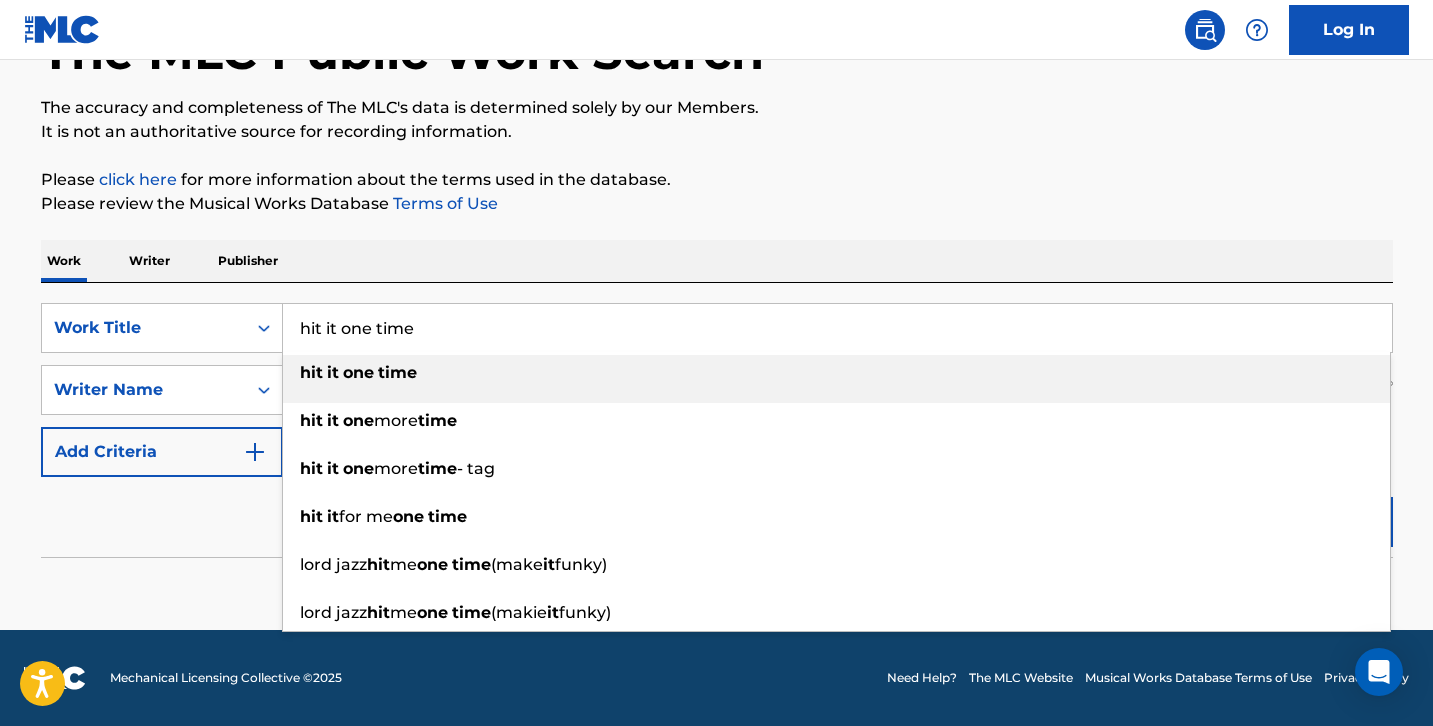 type on "hit it one time" 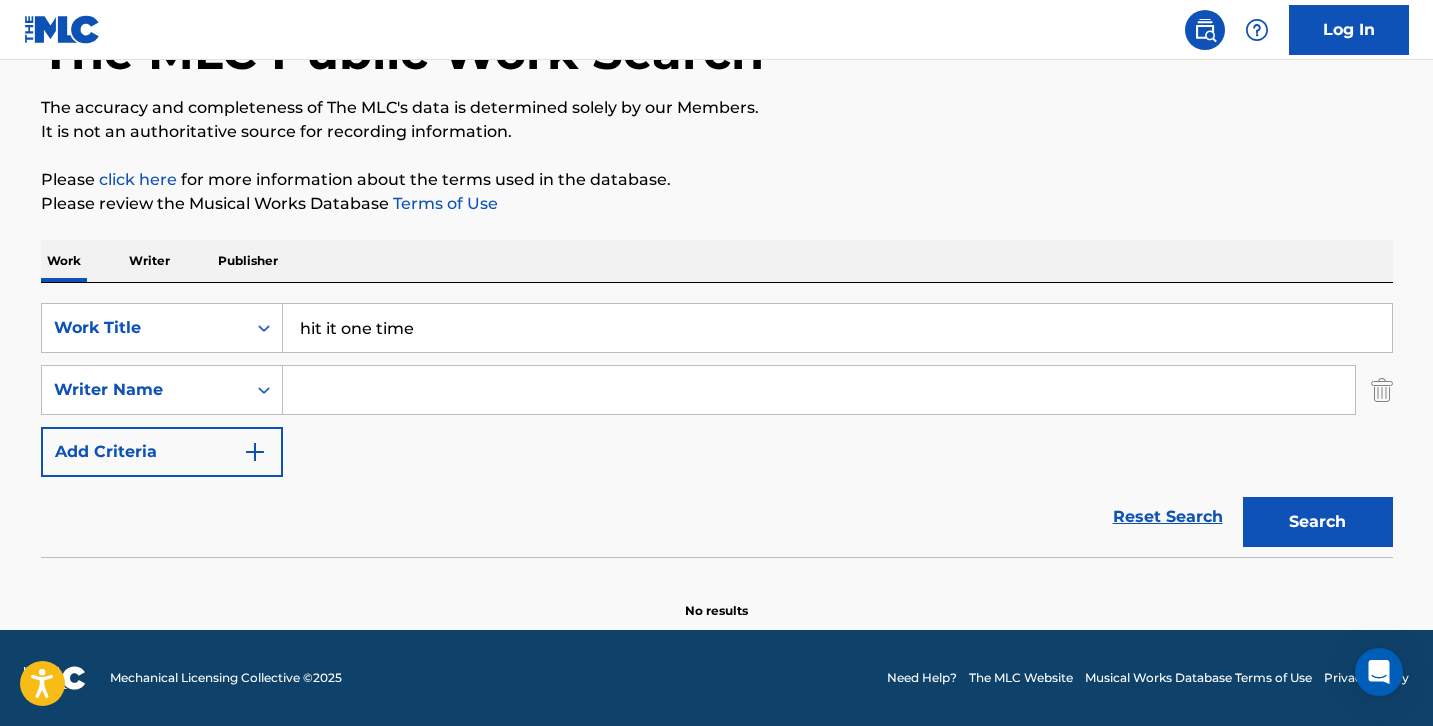 click at bounding box center (819, 390) 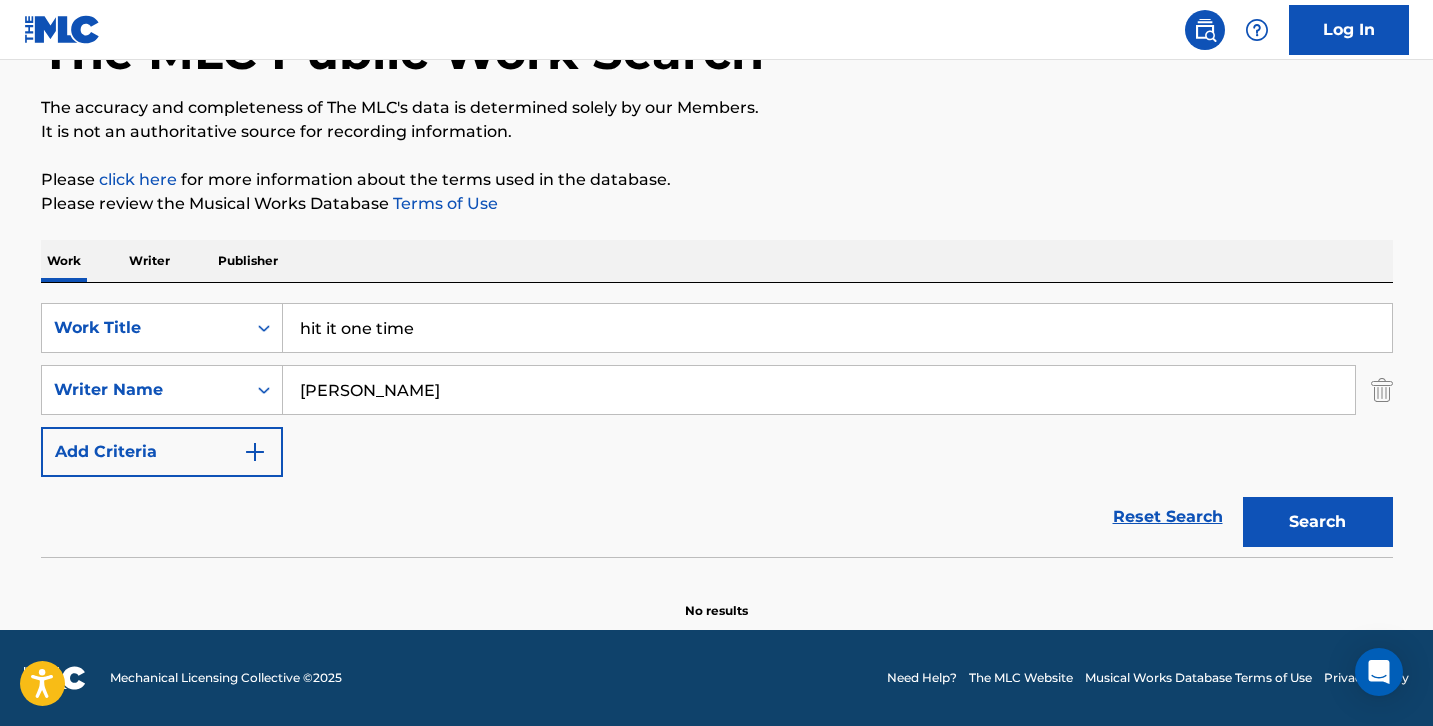 type on "[PERSON_NAME]" 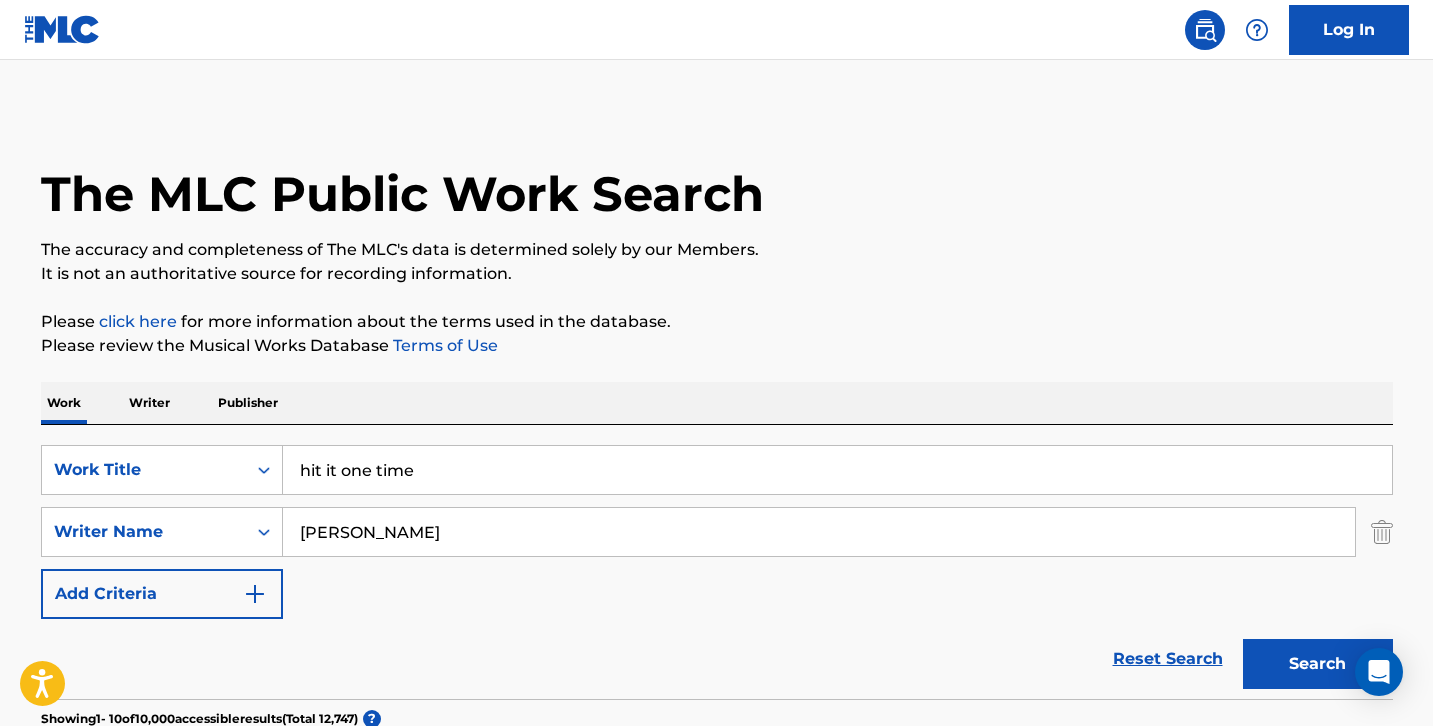 scroll, scrollTop: 0, scrollLeft: 0, axis: both 